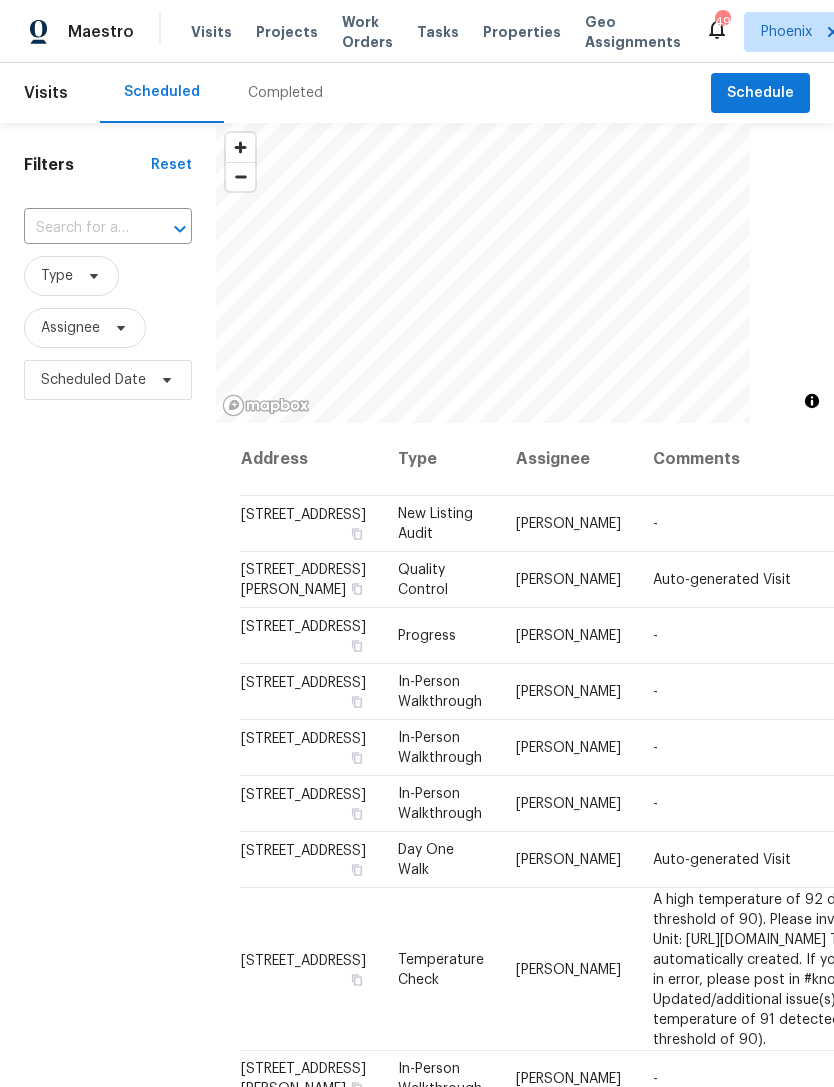 scroll, scrollTop: 0, scrollLeft: 0, axis: both 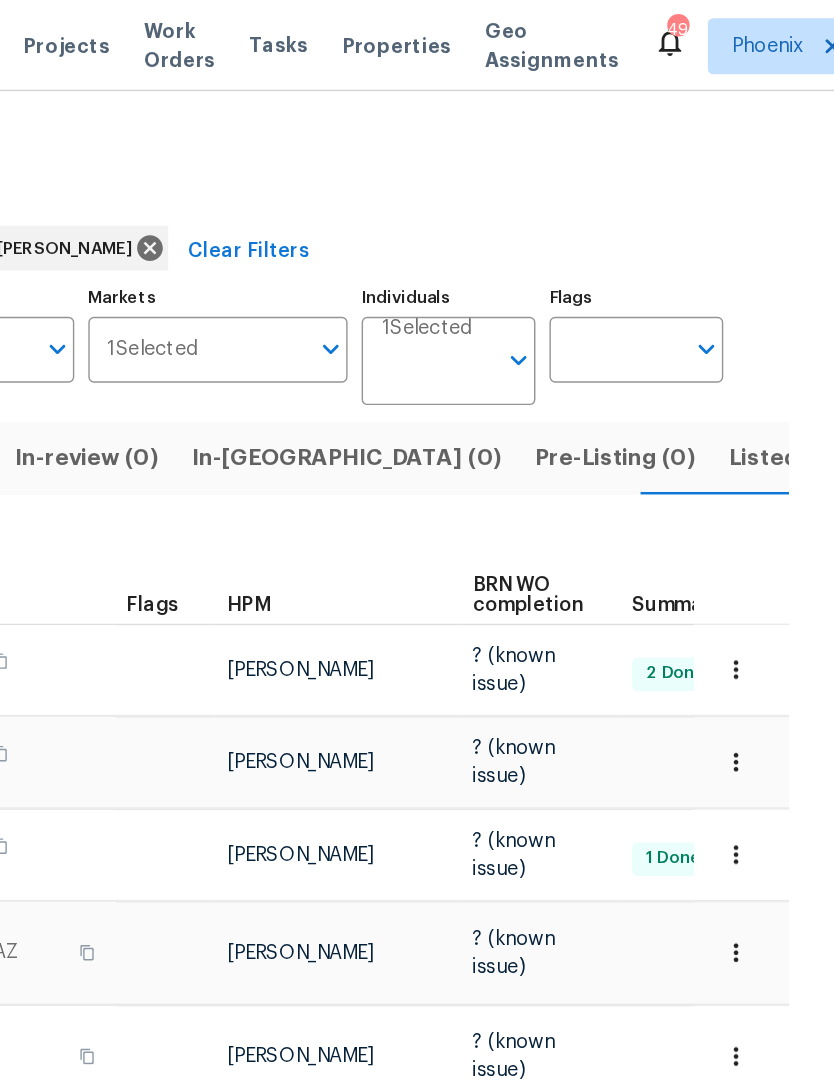 click on "Listed (29)" at bounding box center (802, 327) 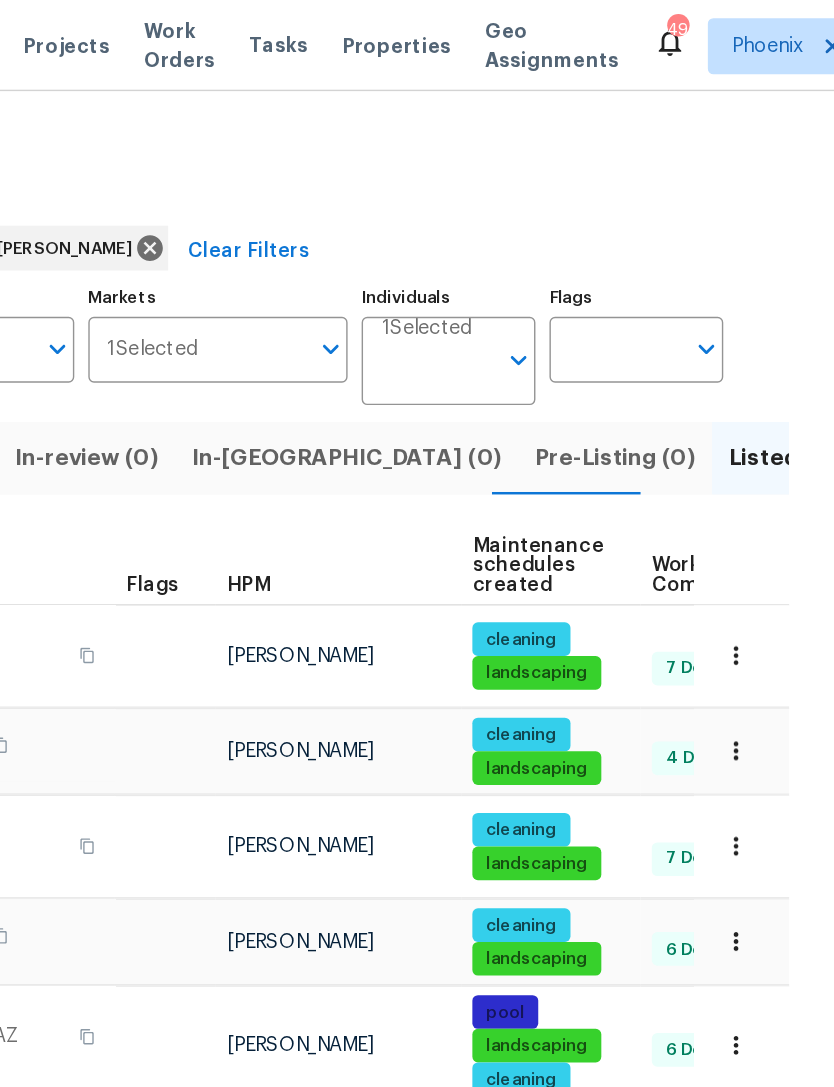 scroll, scrollTop: 0, scrollLeft: 0, axis: both 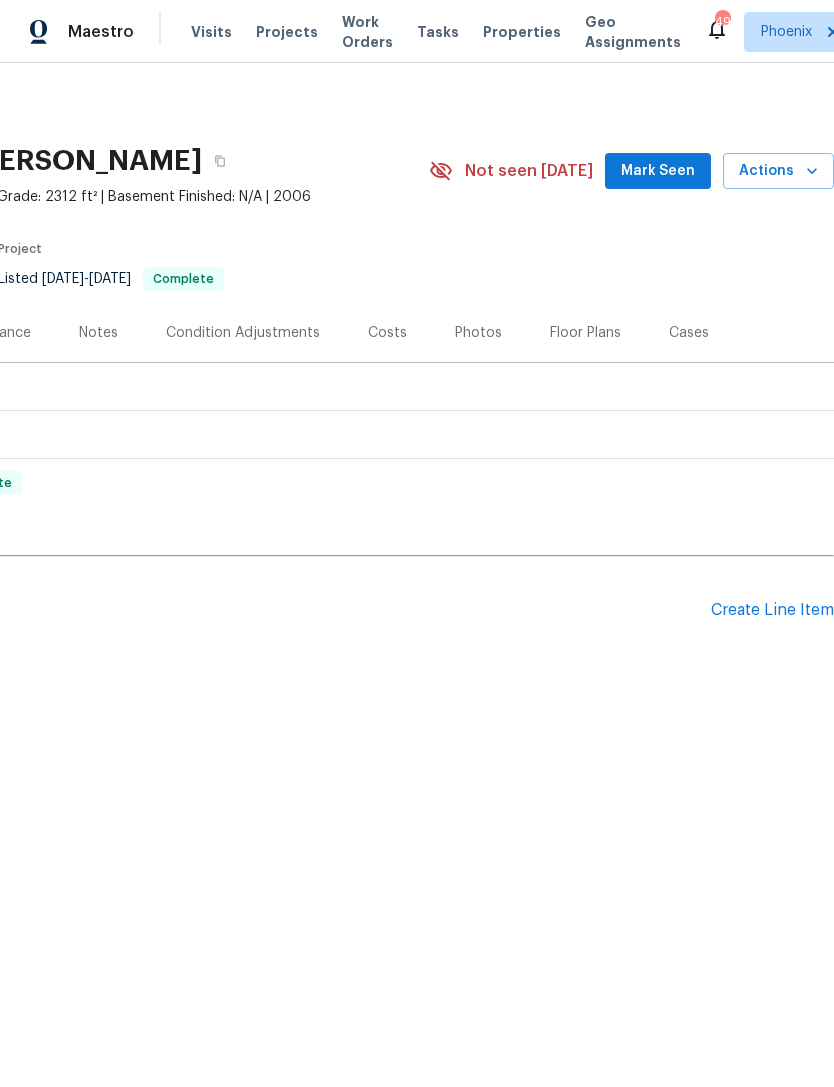 click on "Create Line Item" at bounding box center (772, 610) 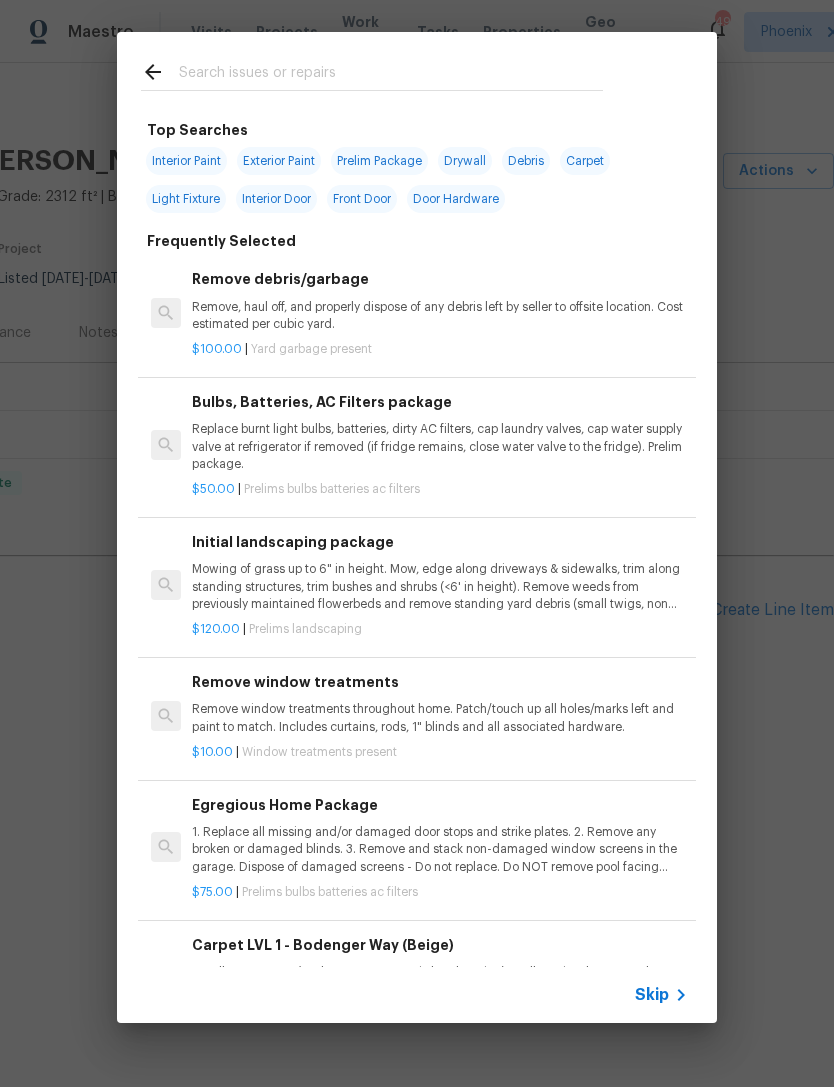 click at bounding box center [391, 75] 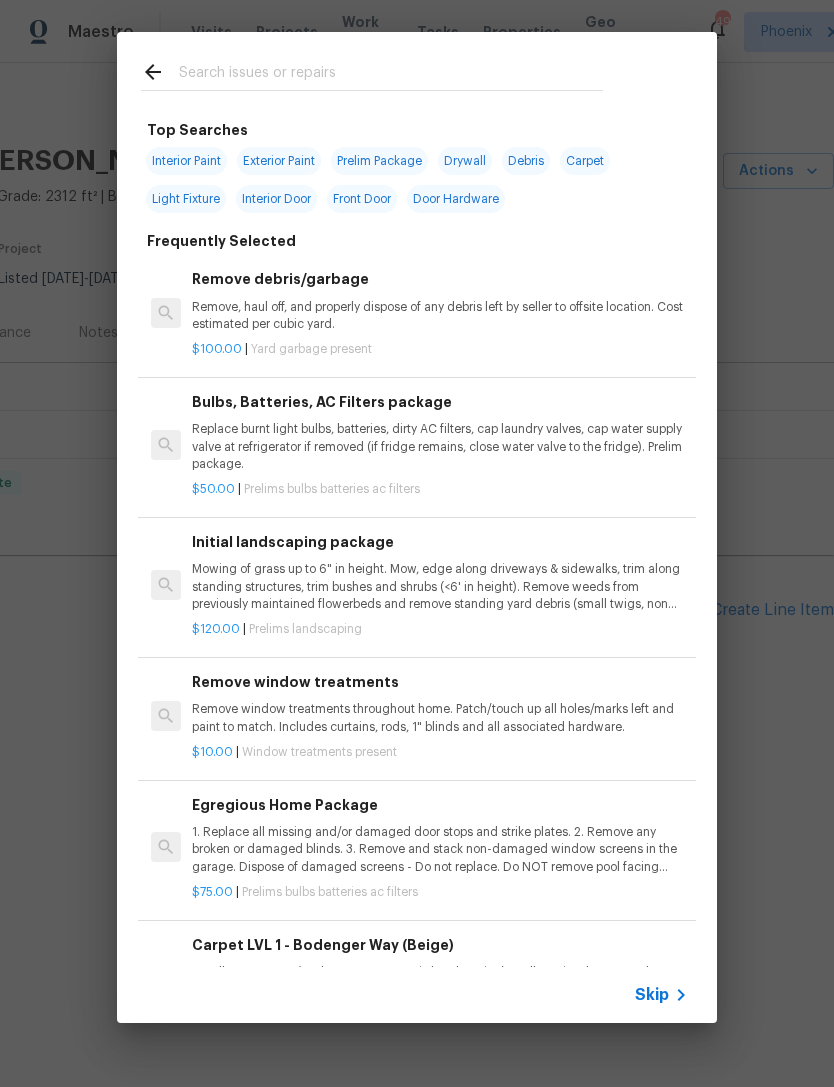 type on "S" 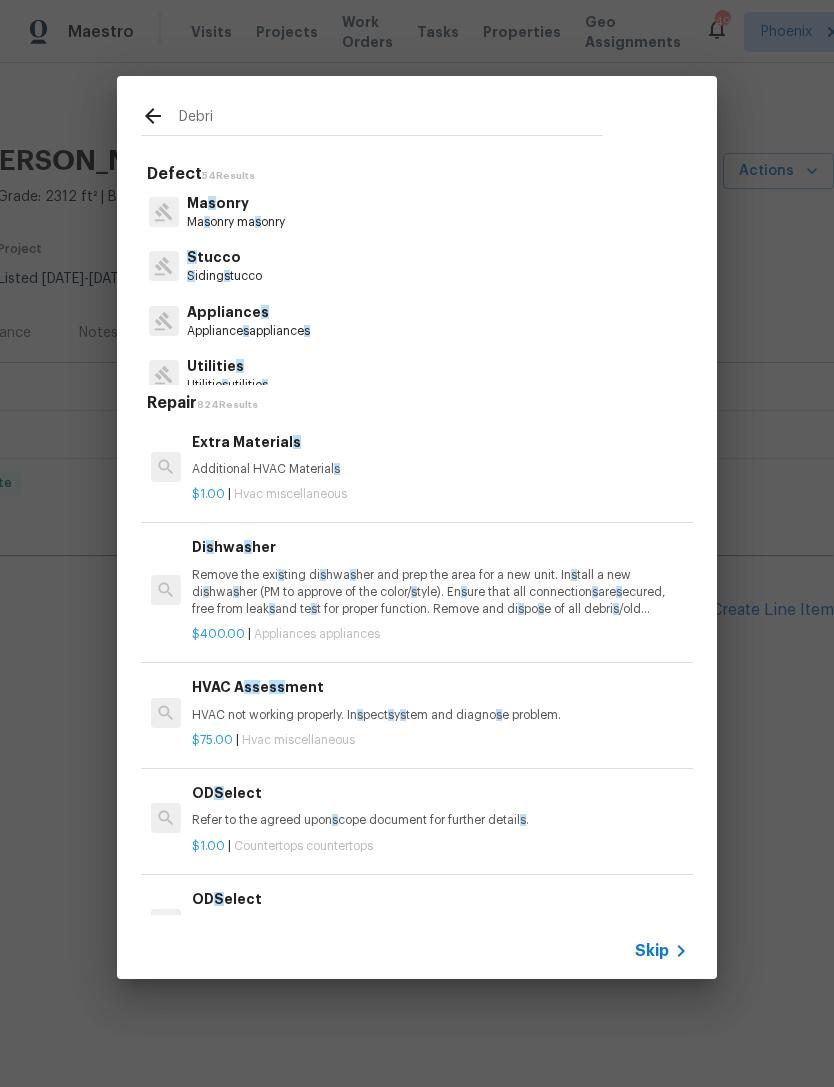 type on "Debris" 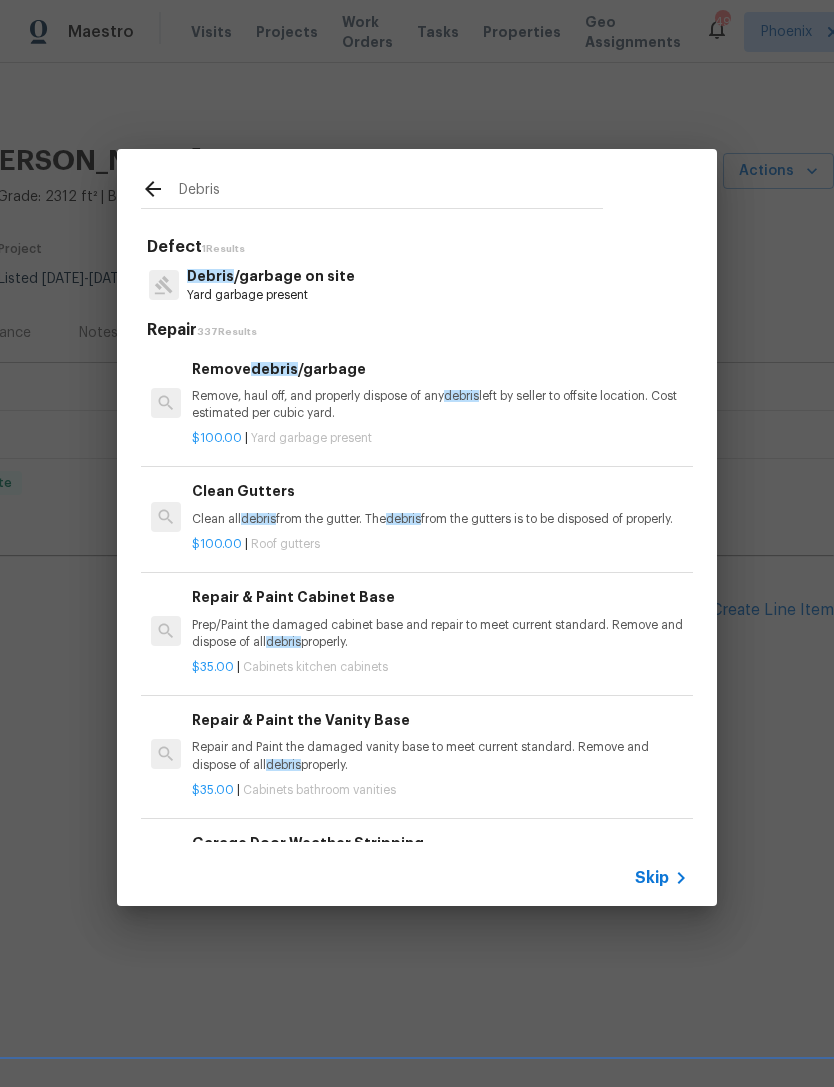 click on "Debris /garbage on site" at bounding box center (271, 276) 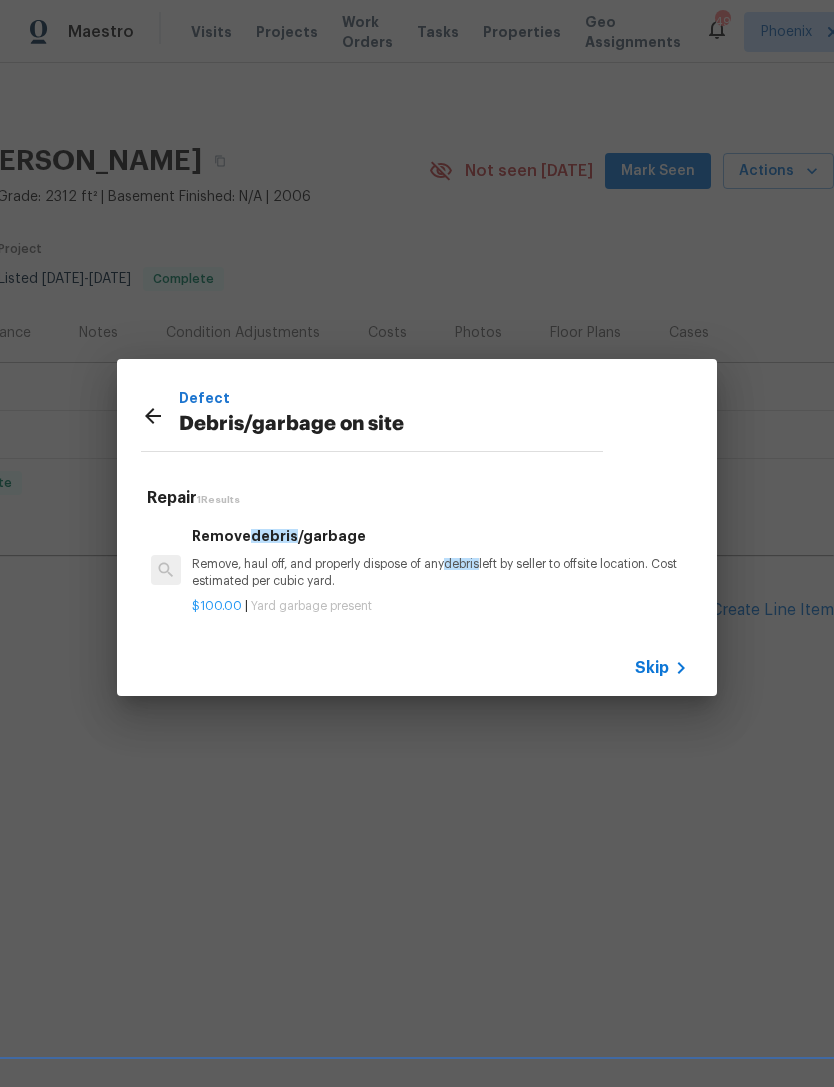 click on "Remove, haul off, and properly dispose of any  debris  left by seller to offsite location. Cost estimated per cubic yard." at bounding box center [440, 573] 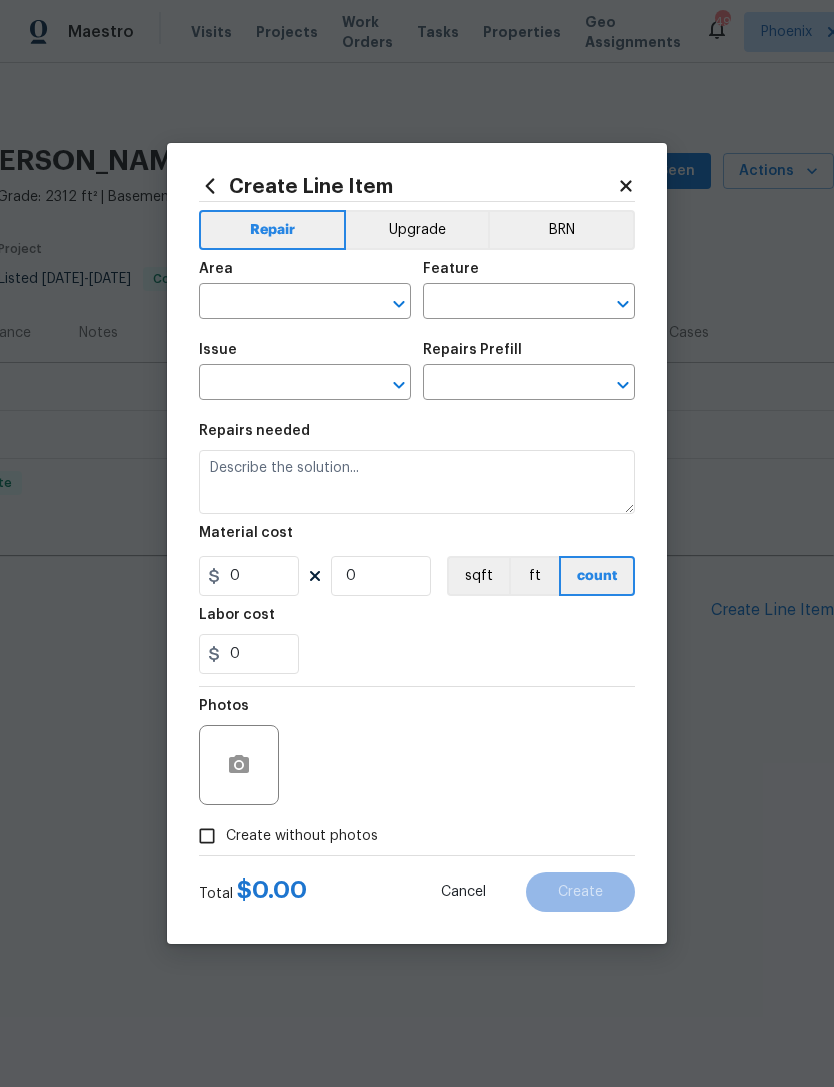 type on "Debris/garbage on site" 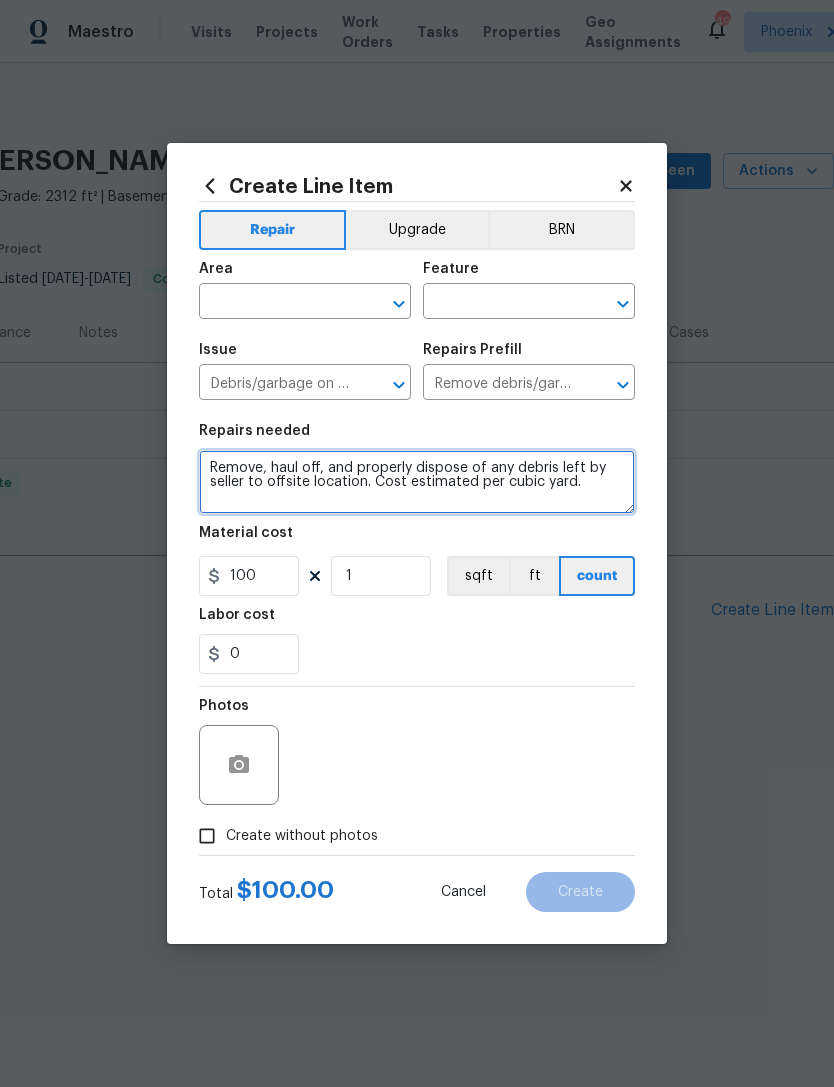 click on "Remove, haul off, and properly dispose of any debris left by seller to offsite location. Cost estimated per cubic yard." at bounding box center (417, 482) 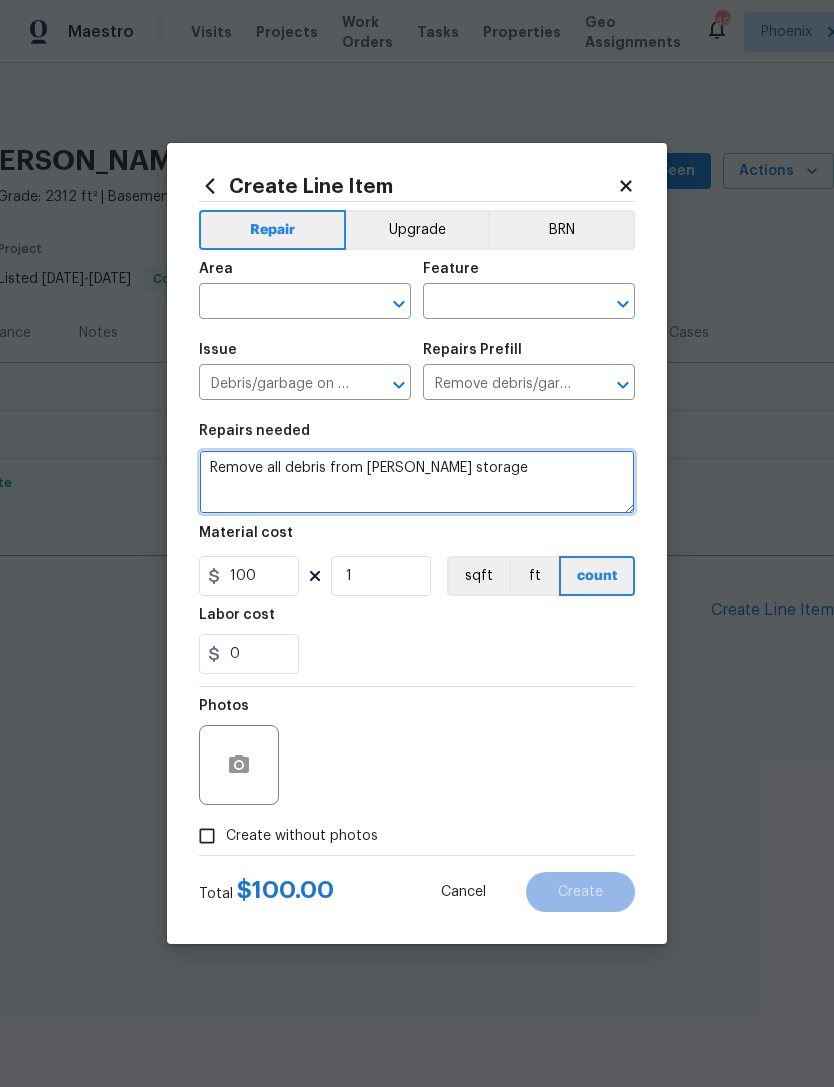 click on "Remove all debris from Chandler storage" at bounding box center [417, 482] 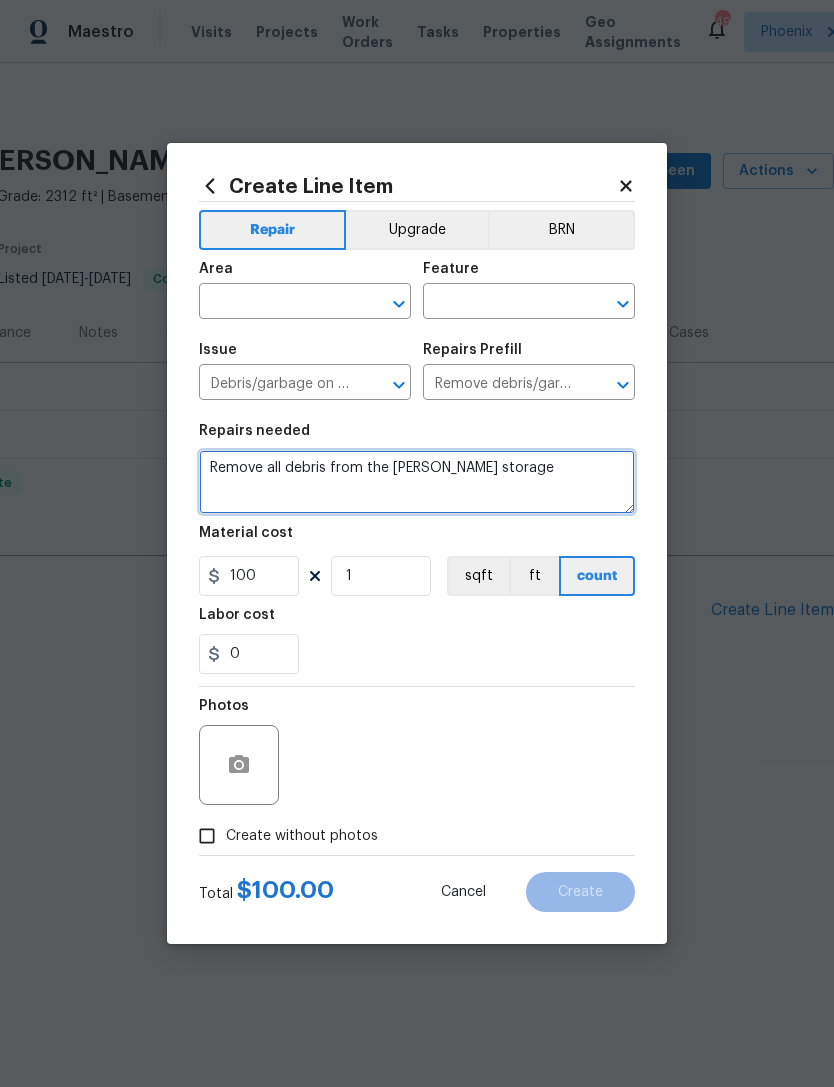 click on "Remove all debris from the Chandler storage" at bounding box center (417, 482) 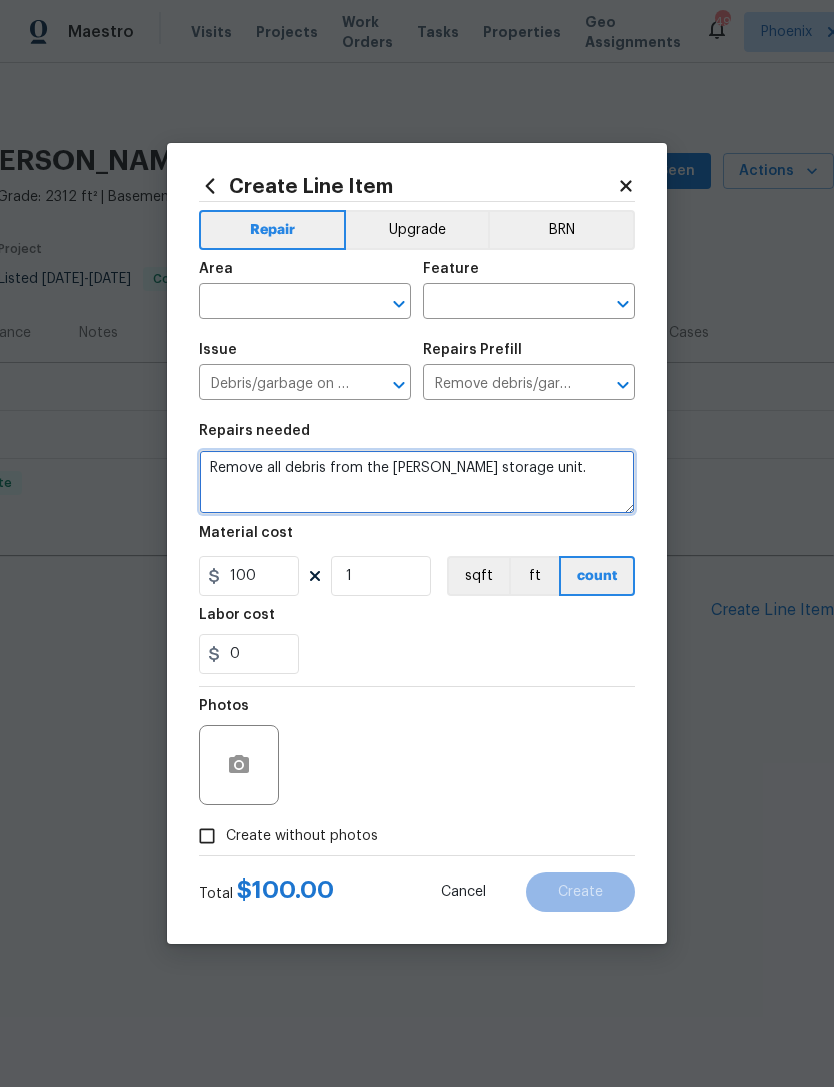 click on "Remove all debris from the Chandler storage unit." at bounding box center [417, 482] 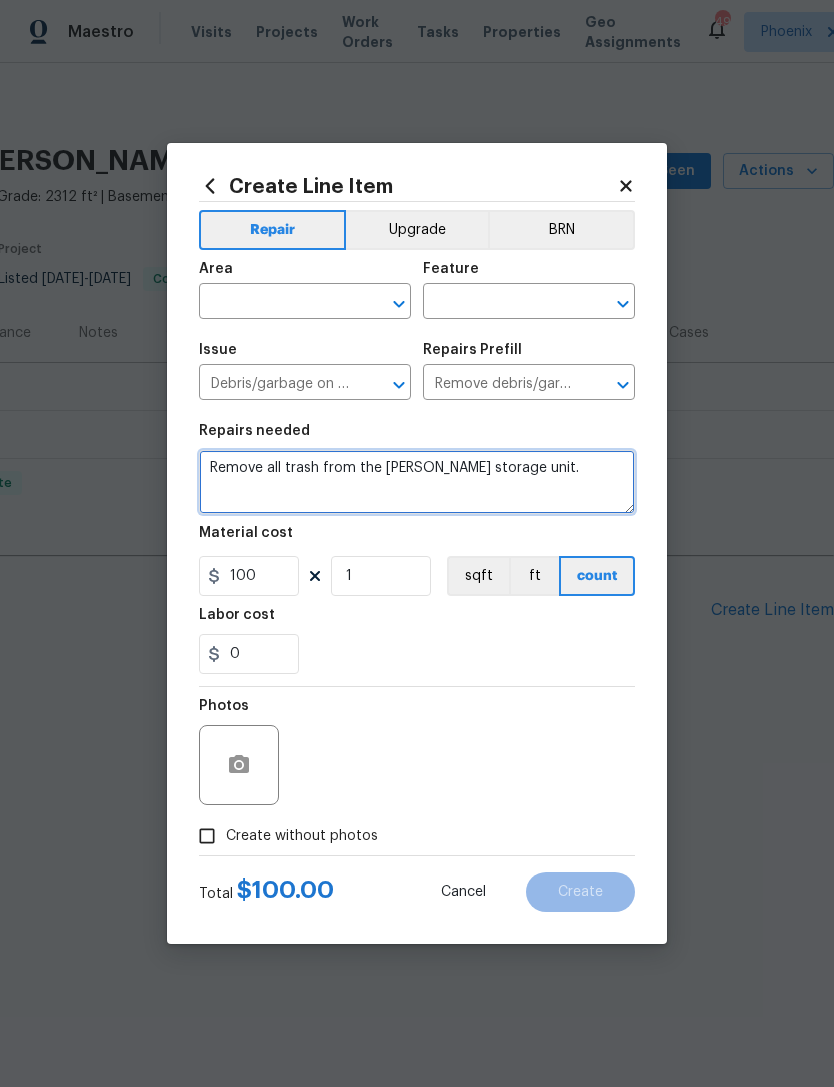 click on "Remove all trash from the Chandler storage unit." at bounding box center (417, 482) 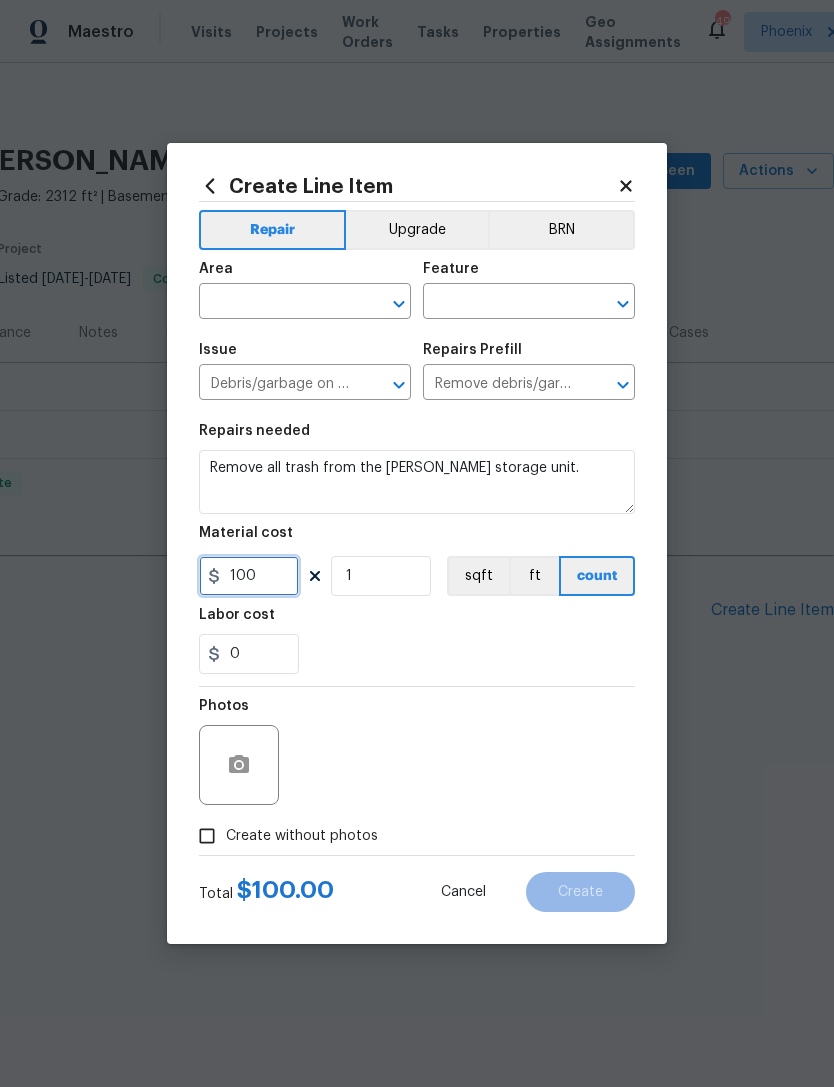 click on "100" at bounding box center (249, 576) 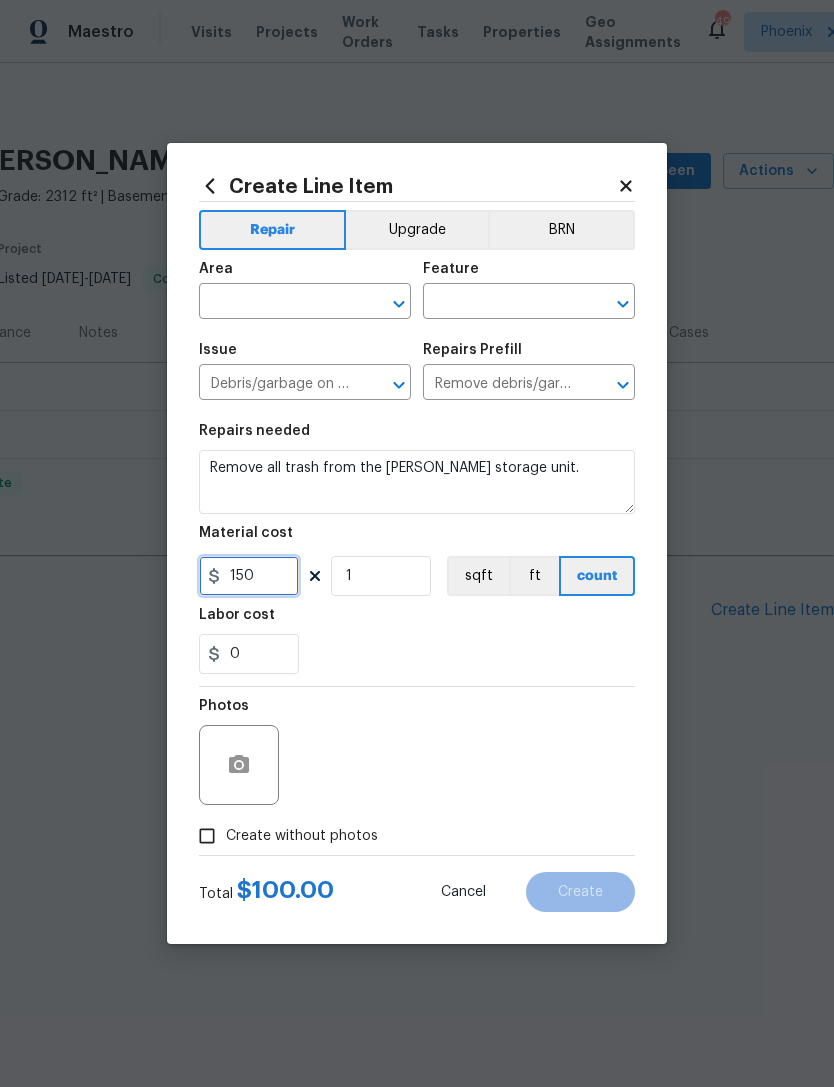 type on "150" 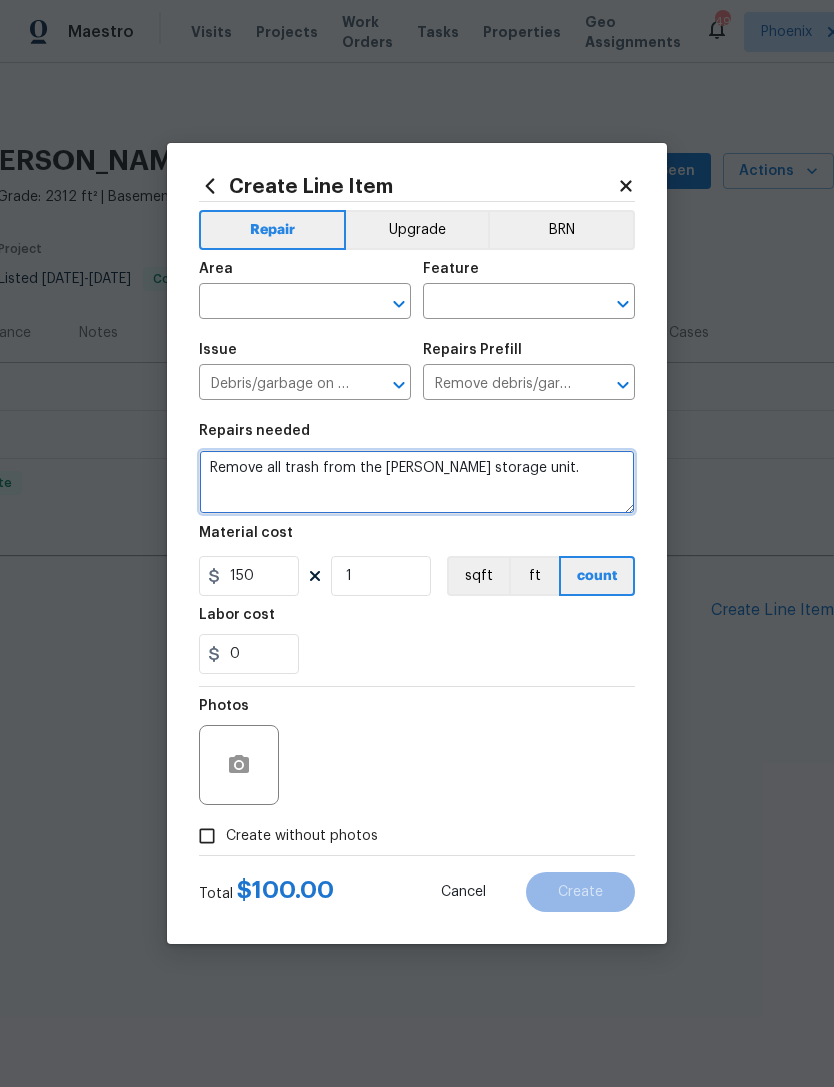click on "Remove all trash from the Chandler storage unit." at bounding box center (417, 482) 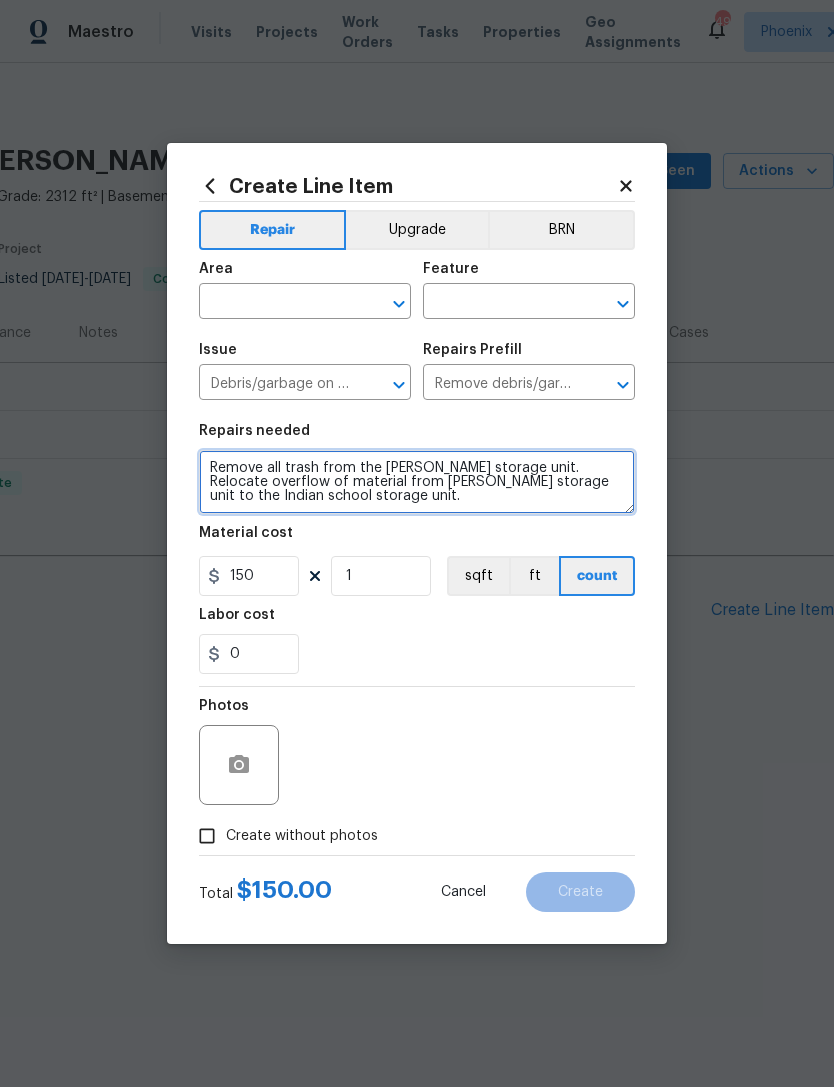 type on "Remove all trash from the Chandler storage unit. Relocate overflow of material from Chandler storage unit to the Indian school storage unit." 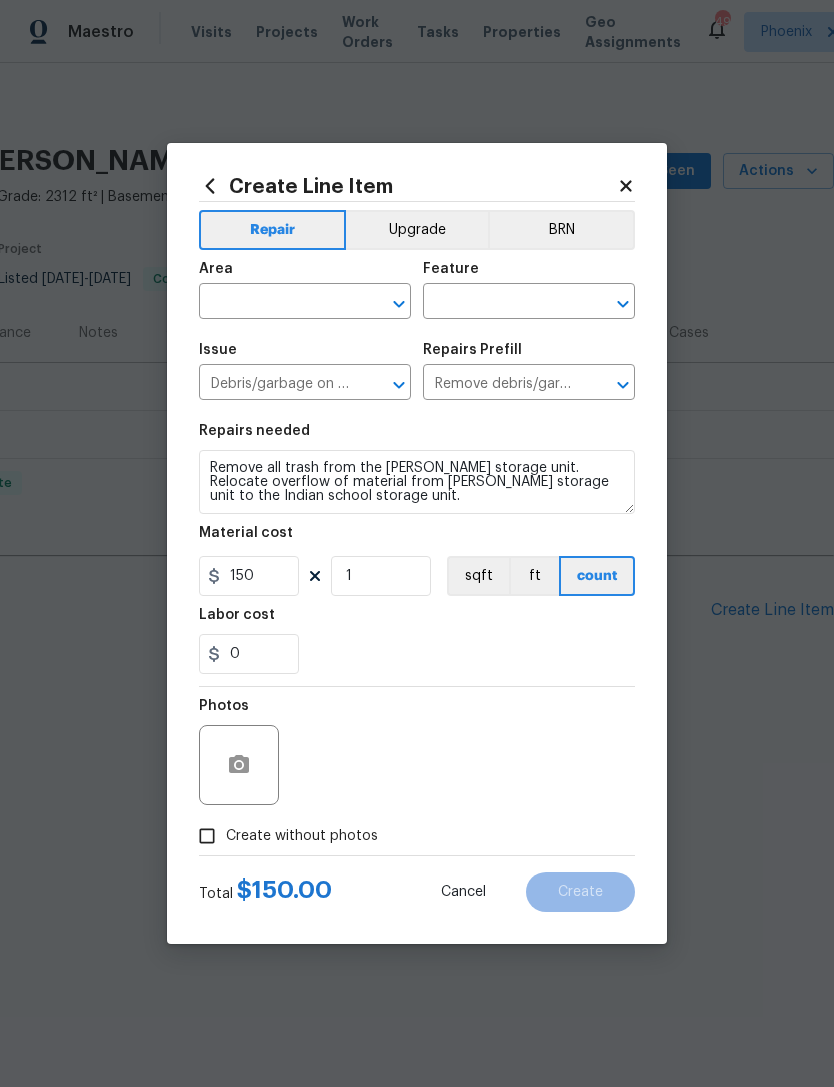 click on "Labor cost" at bounding box center (417, 621) 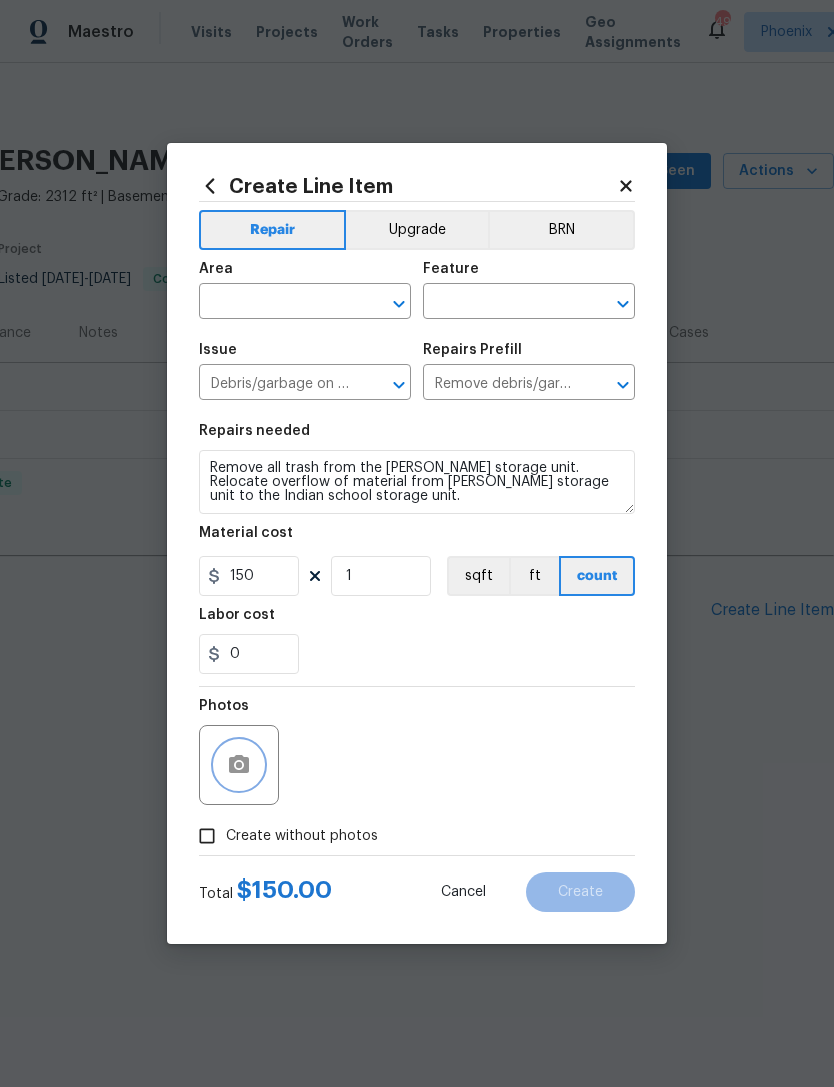 click at bounding box center (239, 765) 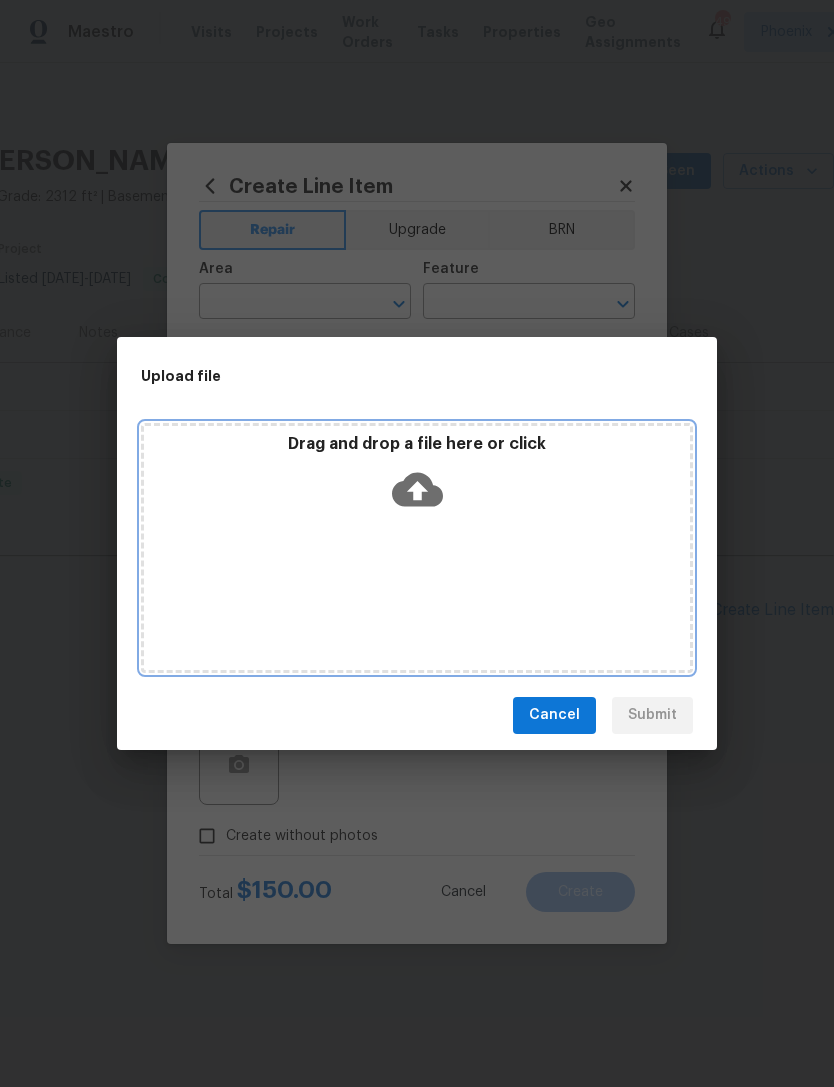 click on "Drag and drop a file here or click" at bounding box center [417, 444] 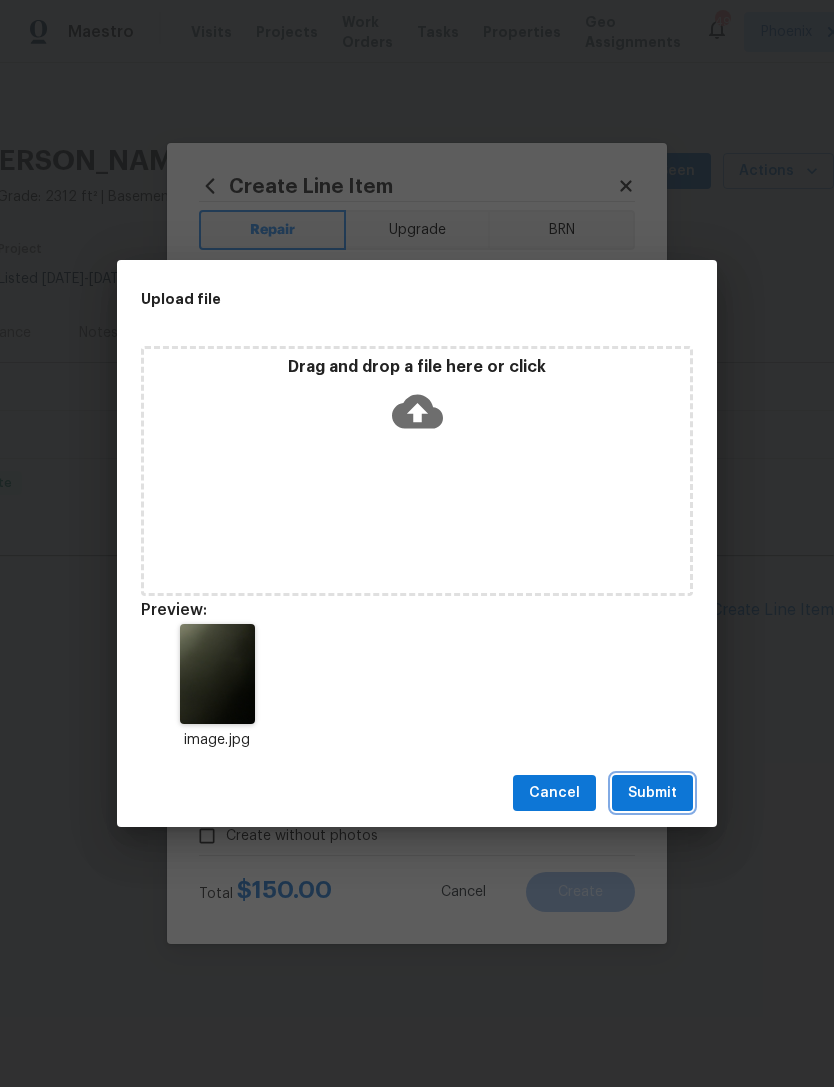 click on "Submit" at bounding box center (652, 793) 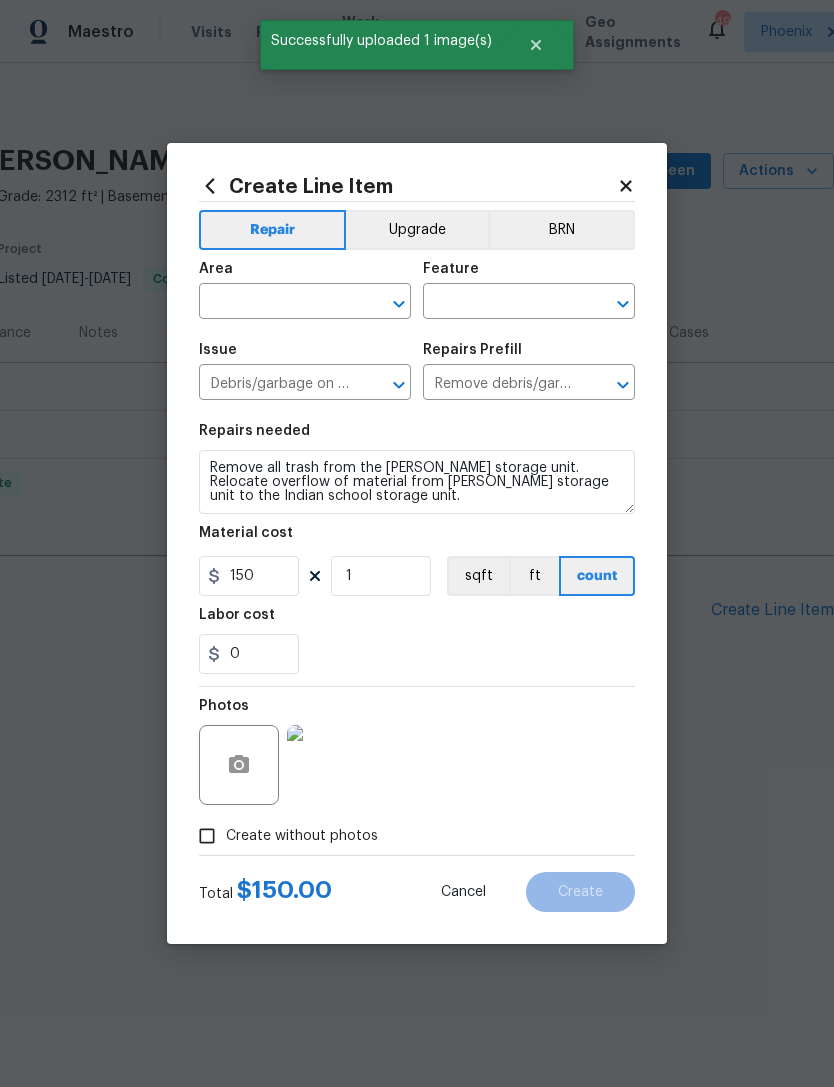 click at bounding box center (277, 303) 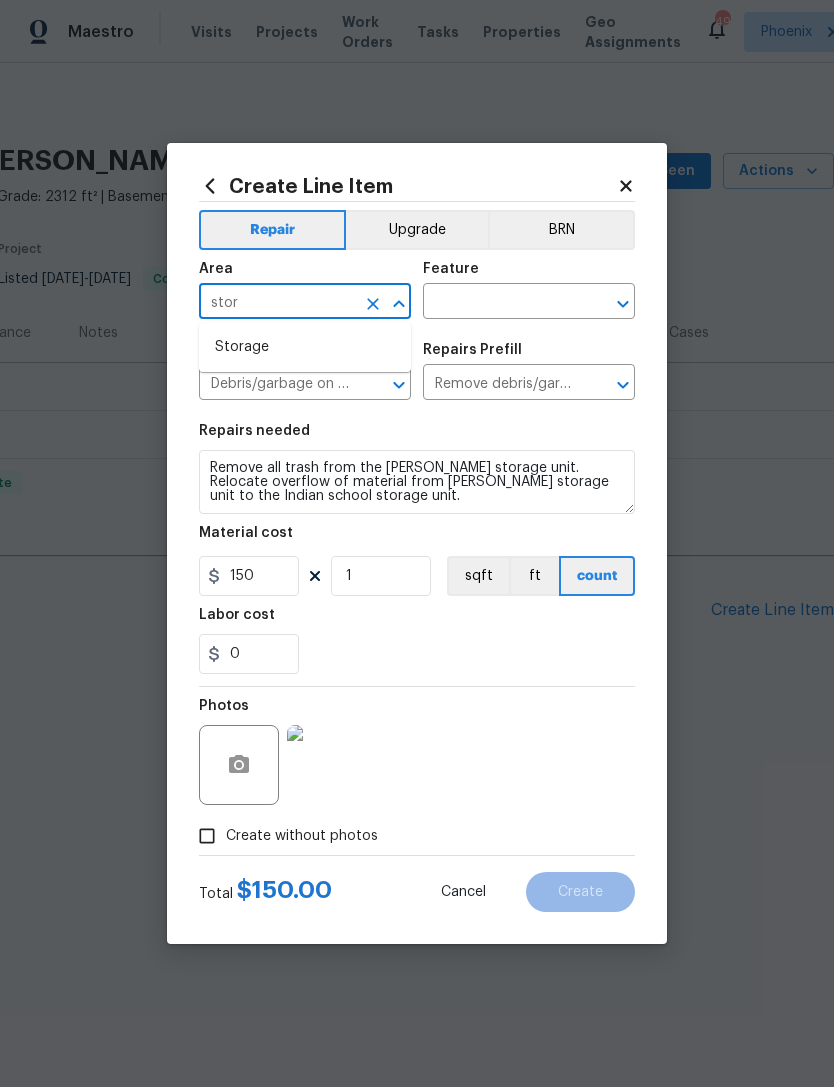 type on "stor" 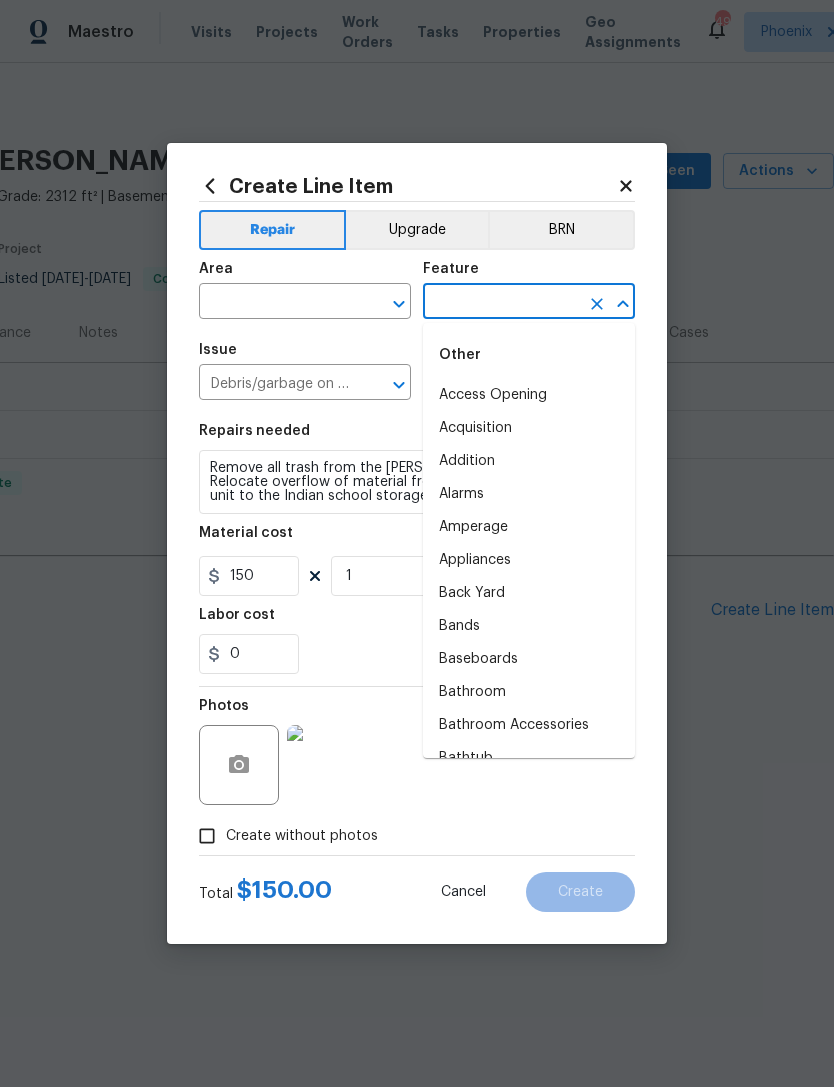 click at bounding box center (277, 303) 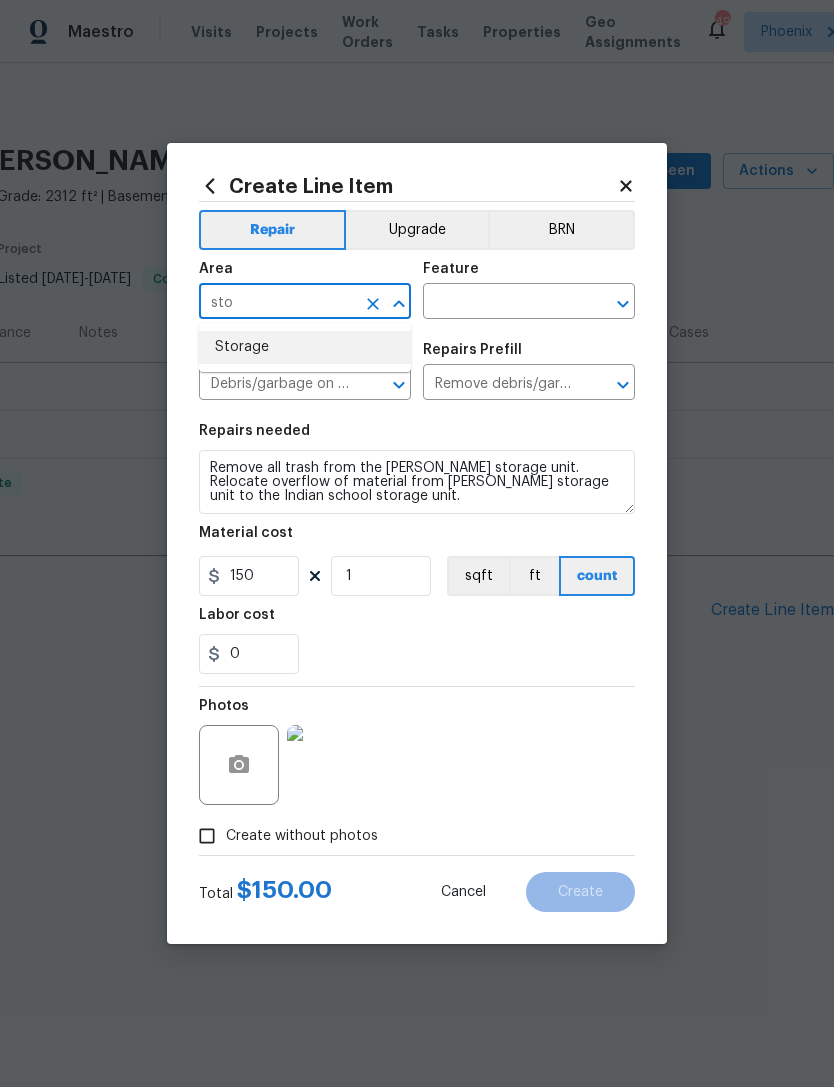 click on "Storage" at bounding box center (305, 347) 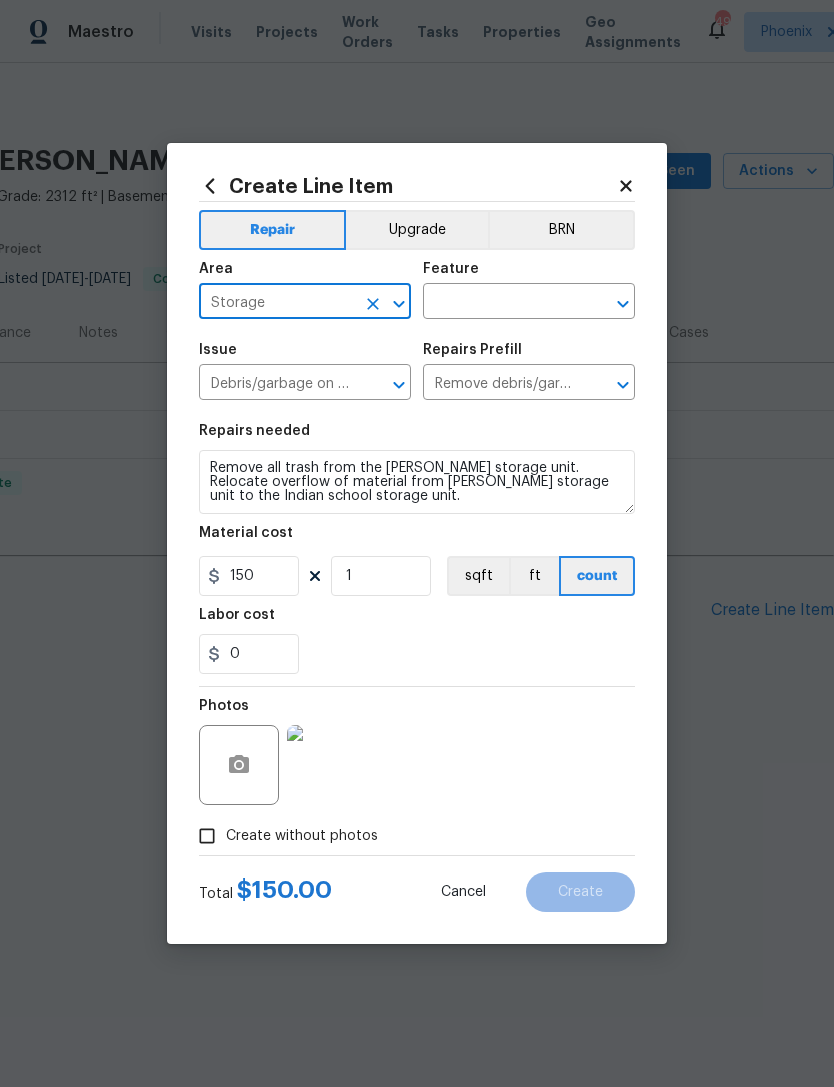 click at bounding box center (501, 303) 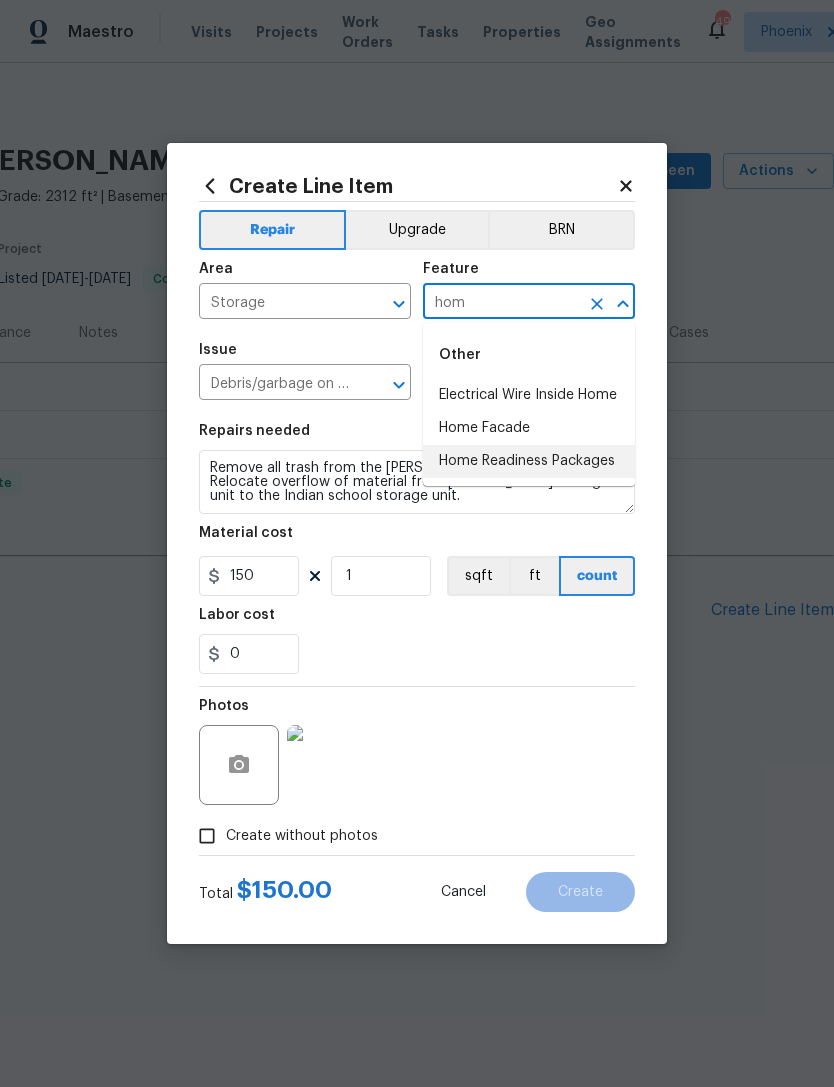 click on "Home Readiness Packages" at bounding box center [529, 461] 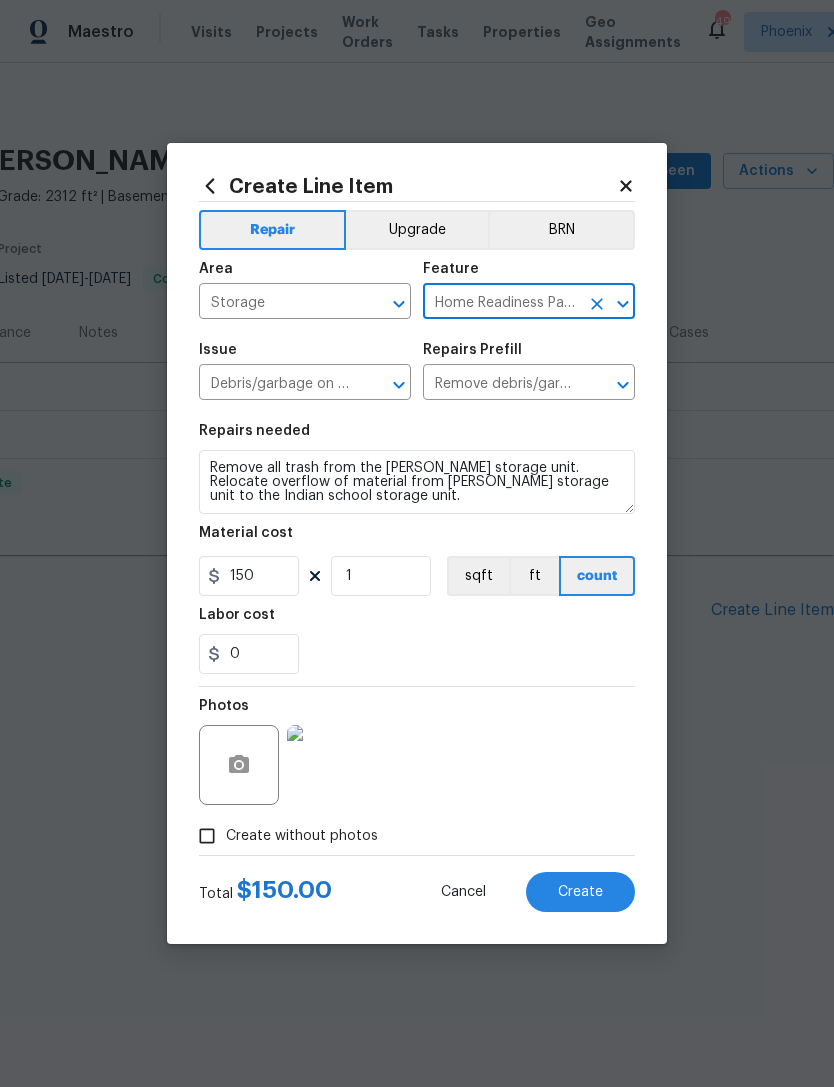 click on "0" at bounding box center (417, 654) 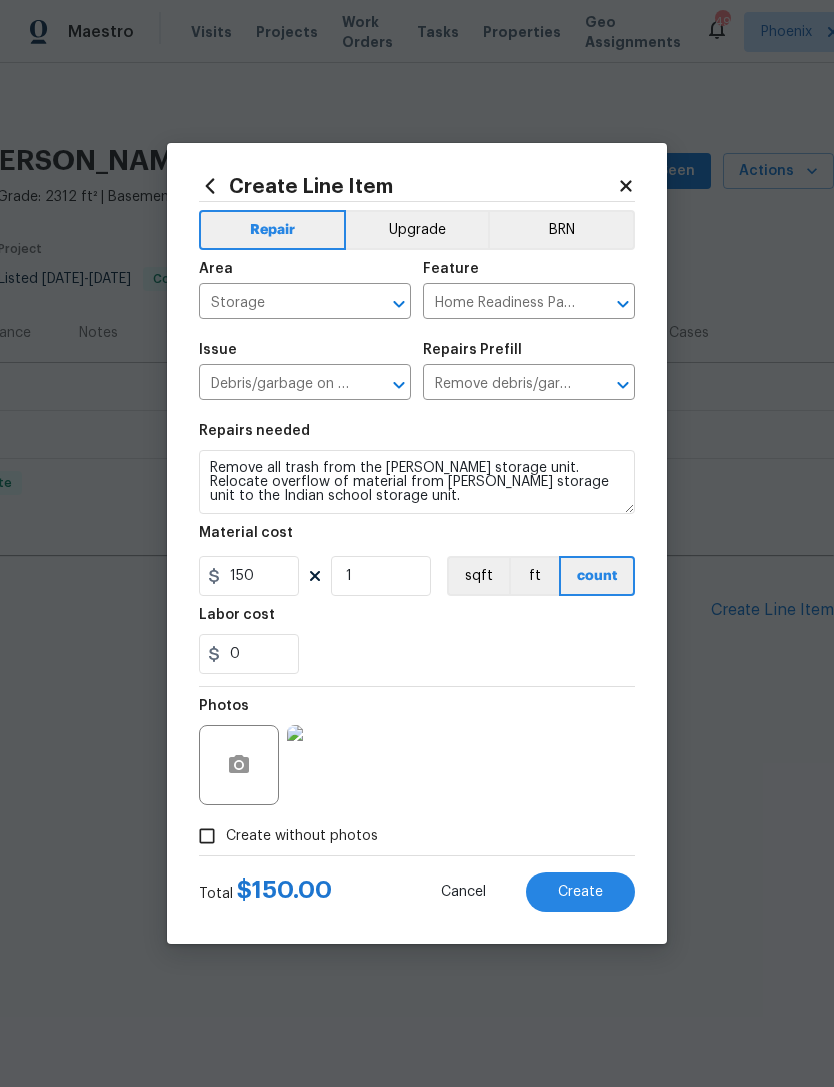 click on "Create" at bounding box center (580, 892) 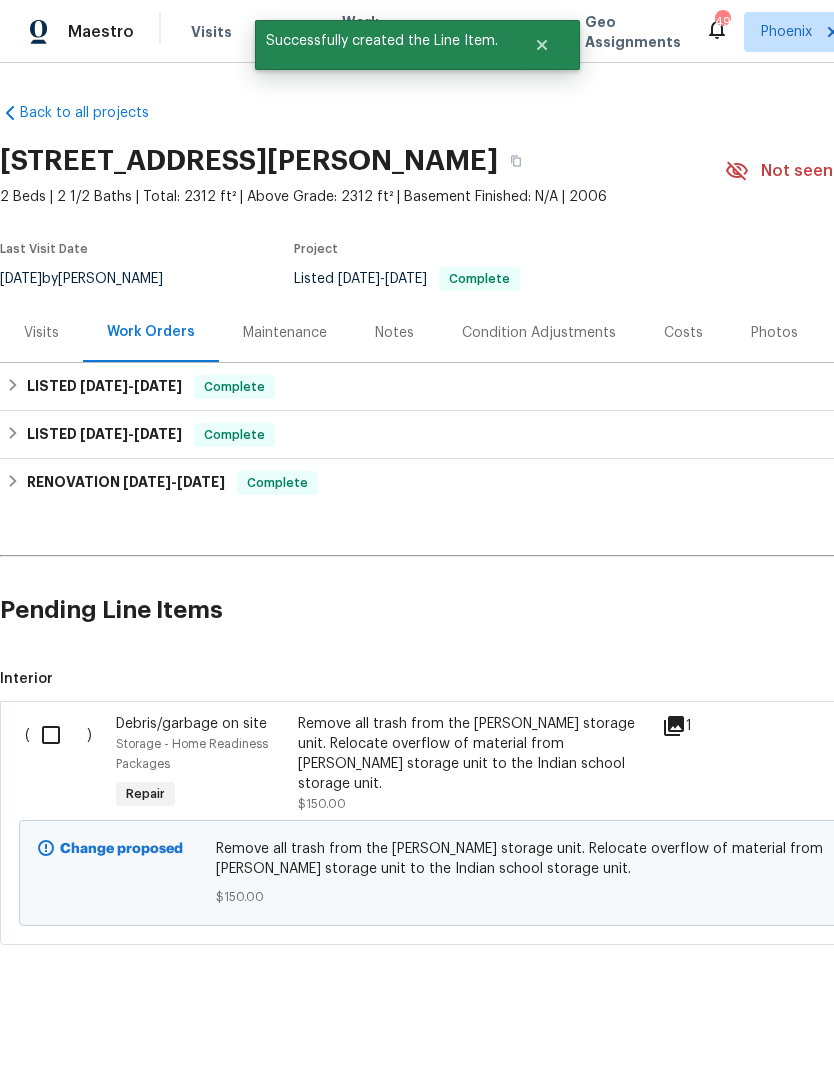 scroll, scrollTop: 0, scrollLeft: 0, axis: both 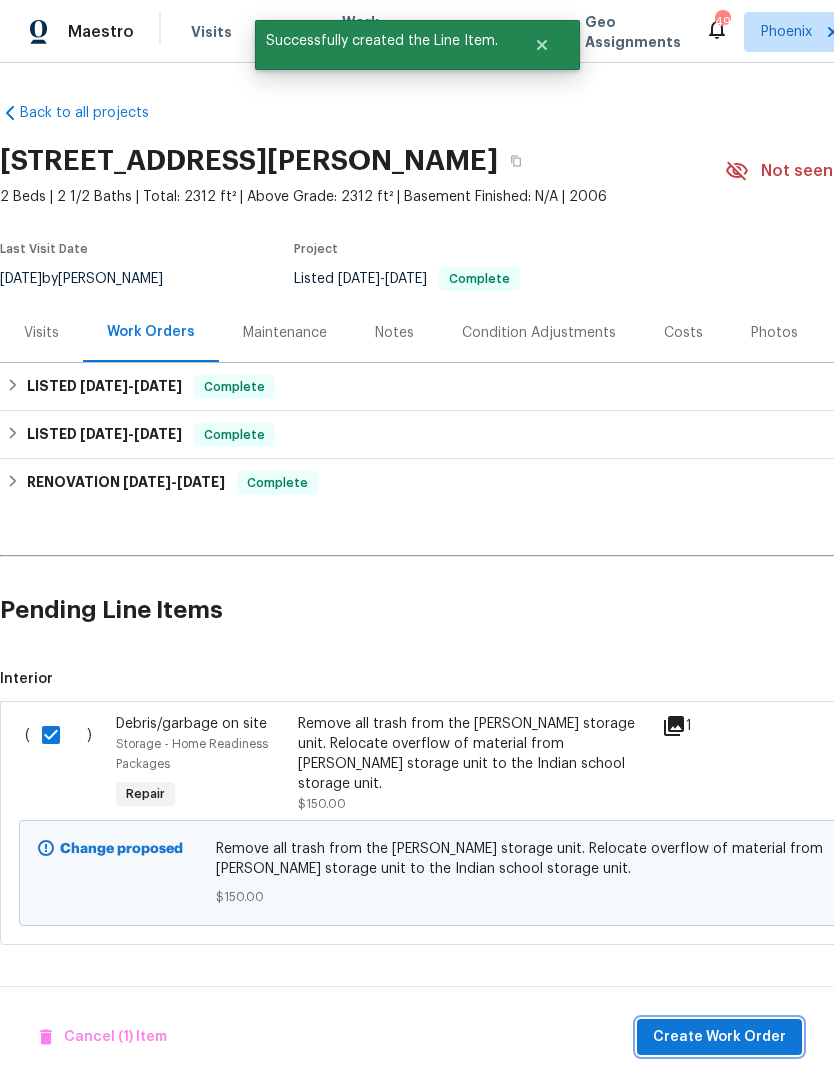 click on "Create Work Order" at bounding box center [719, 1037] 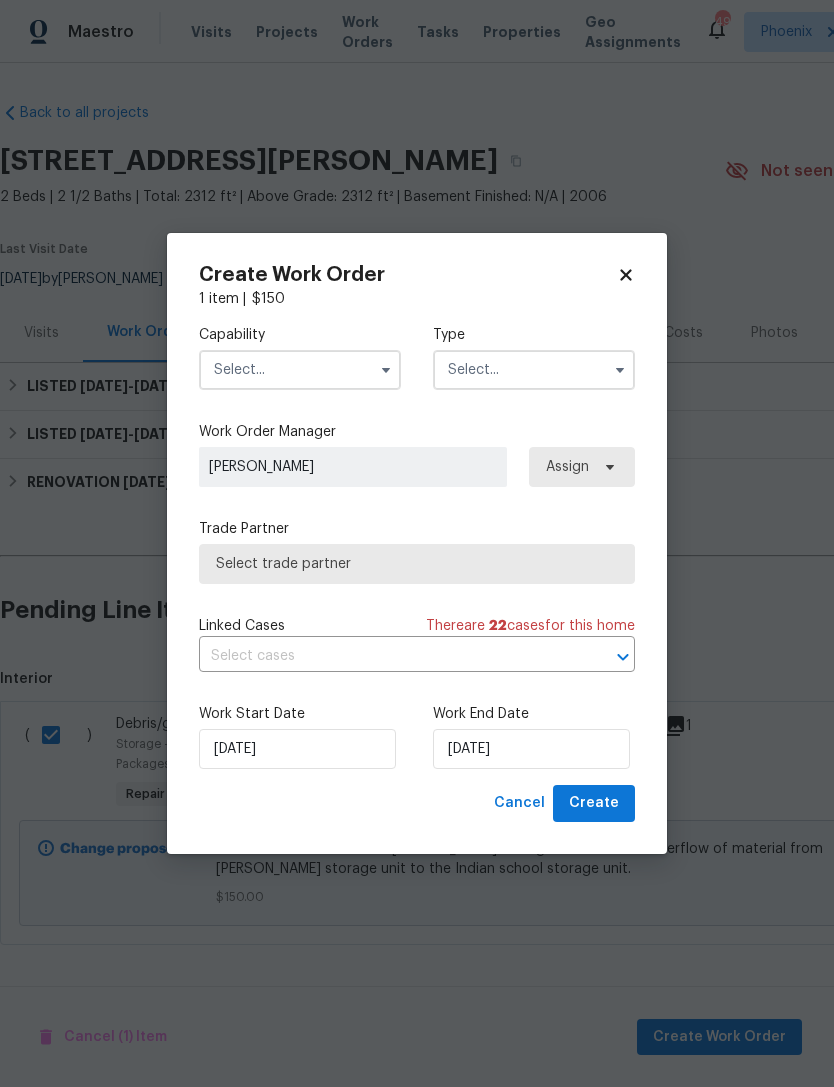 click at bounding box center (300, 370) 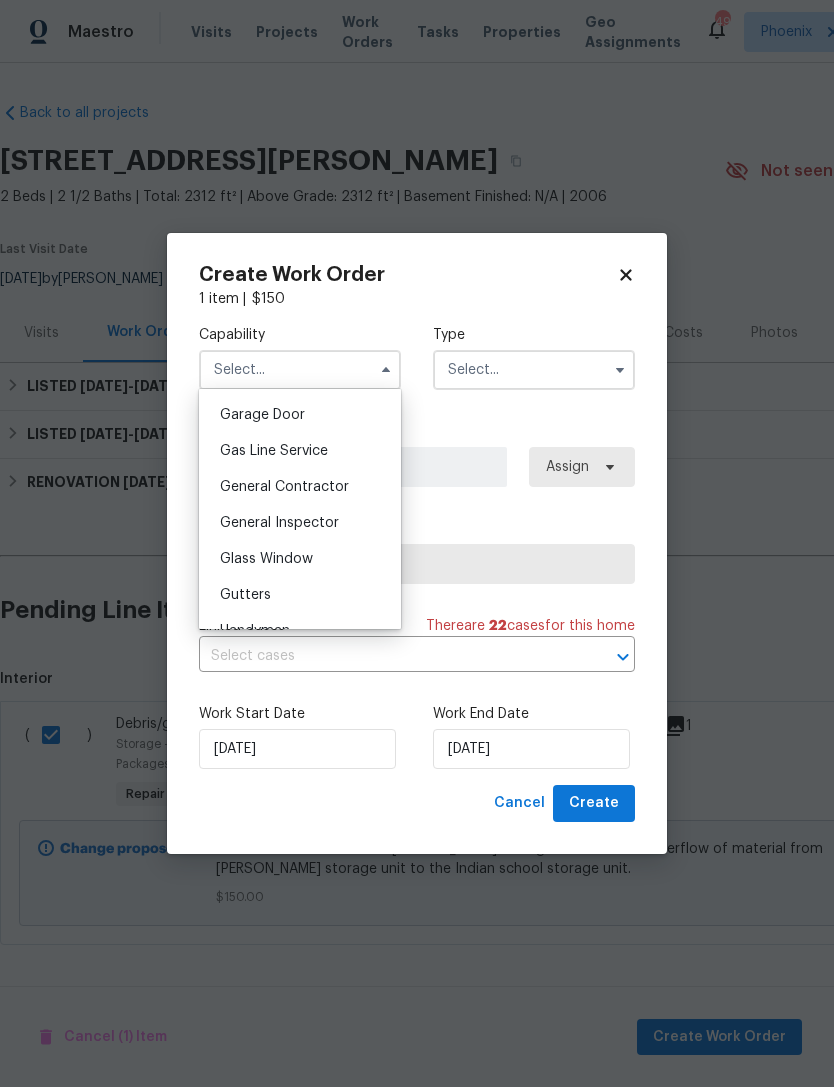 scroll, scrollTop: 922, scrollLeft: 0, axis: vertical 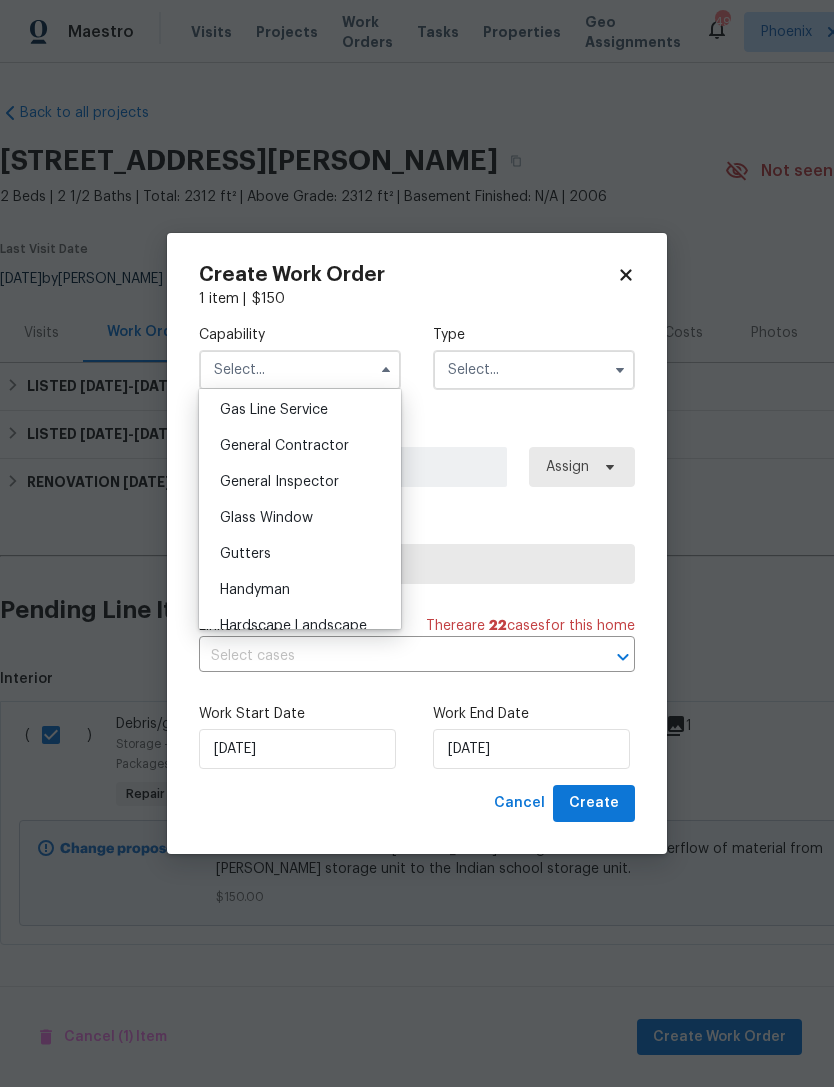 click on "General Contractor" at bounding box center [284, 446] 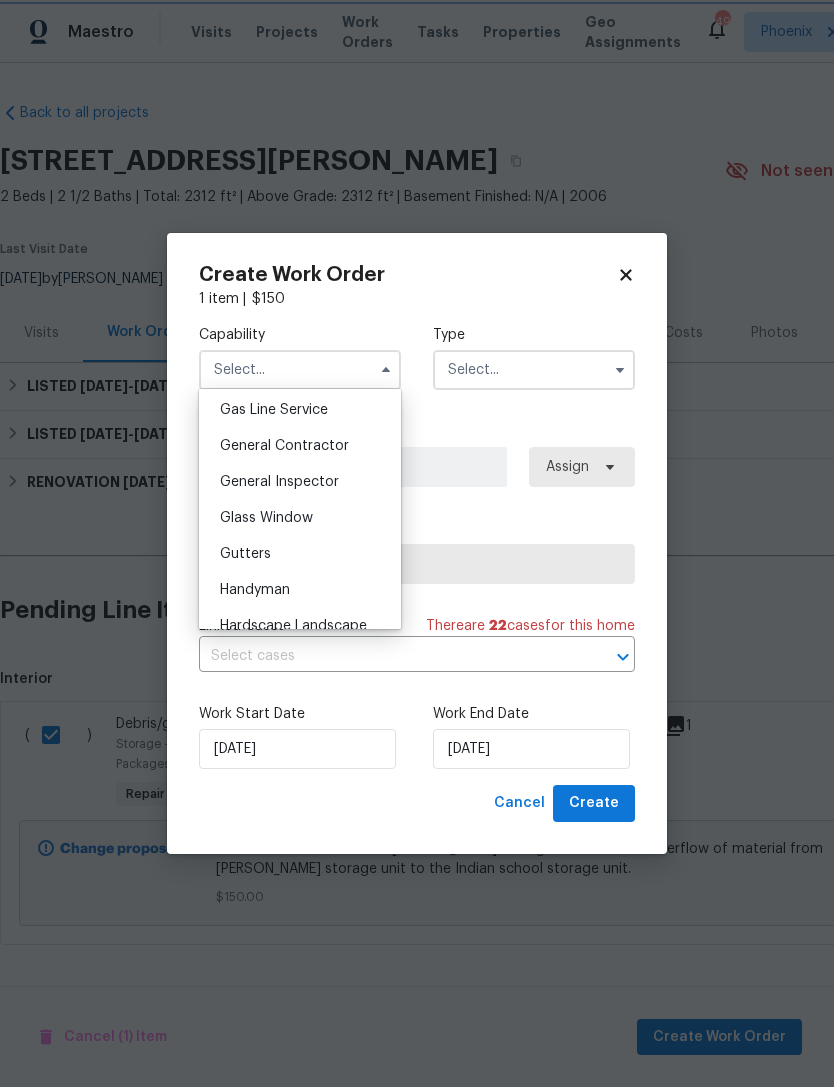 type on "General Contractor" 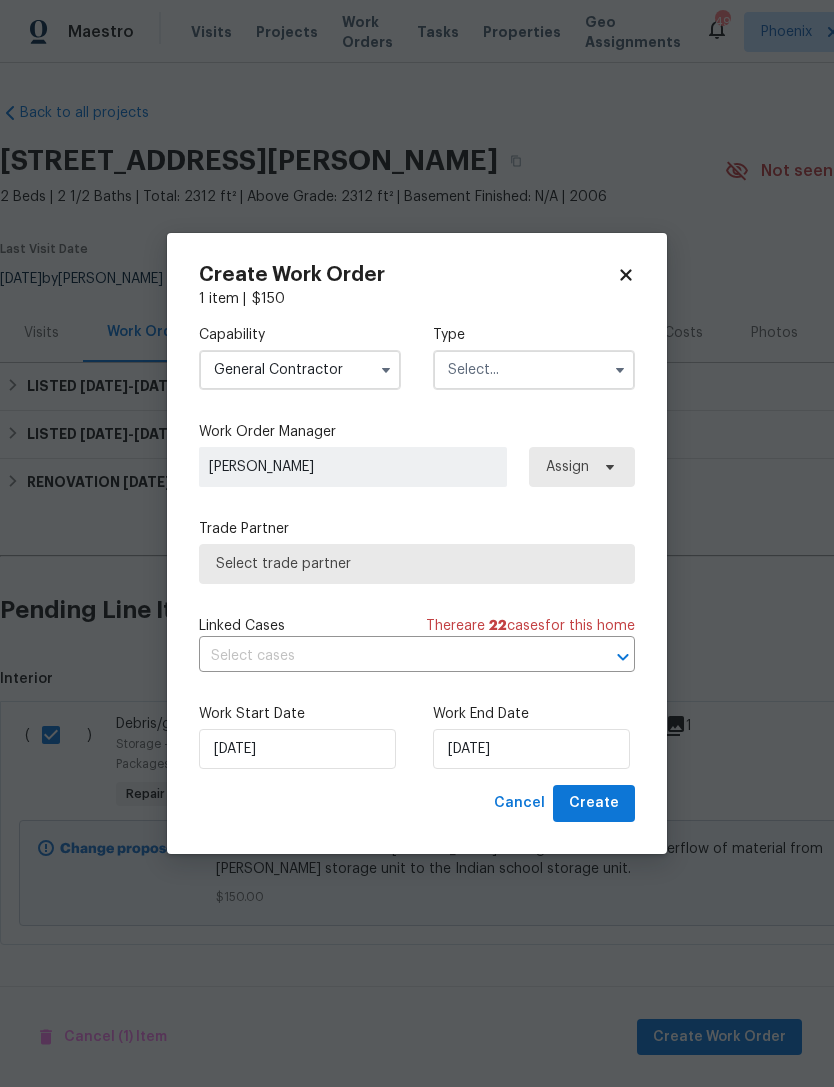click at bounding box center [534, 370] 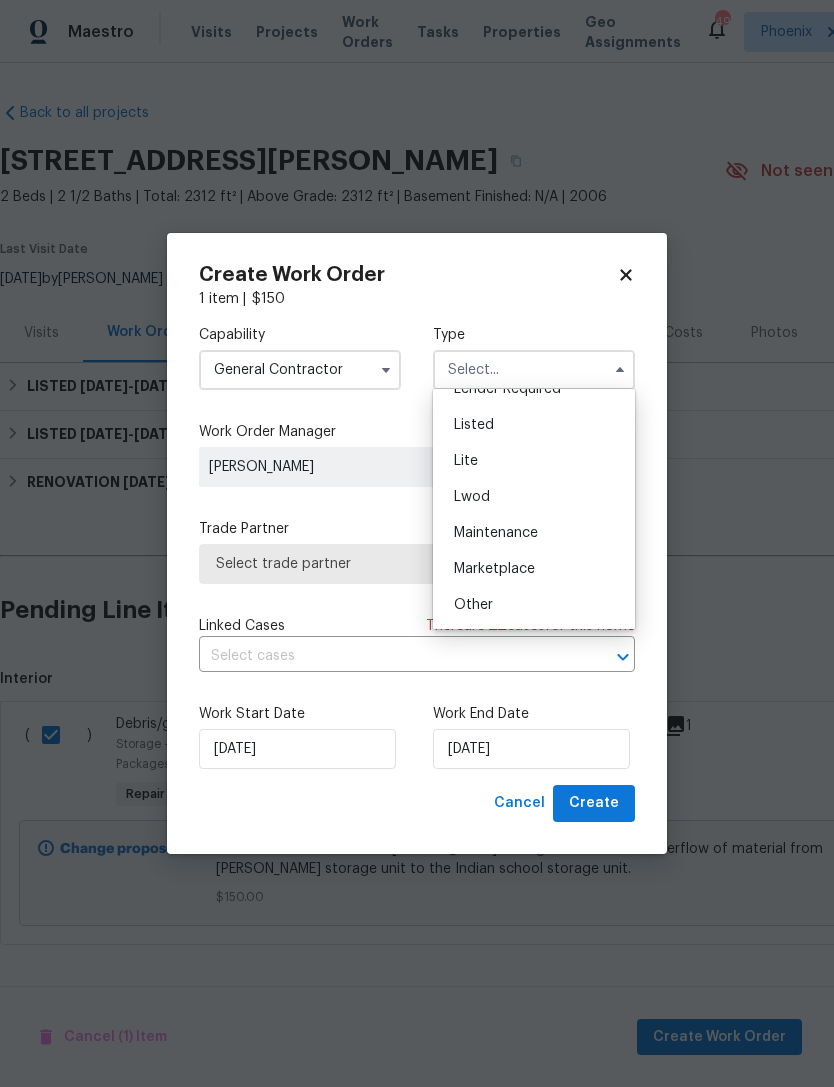 scroll, scrollTop: 208, scrollLeft: 0, axis: vertical 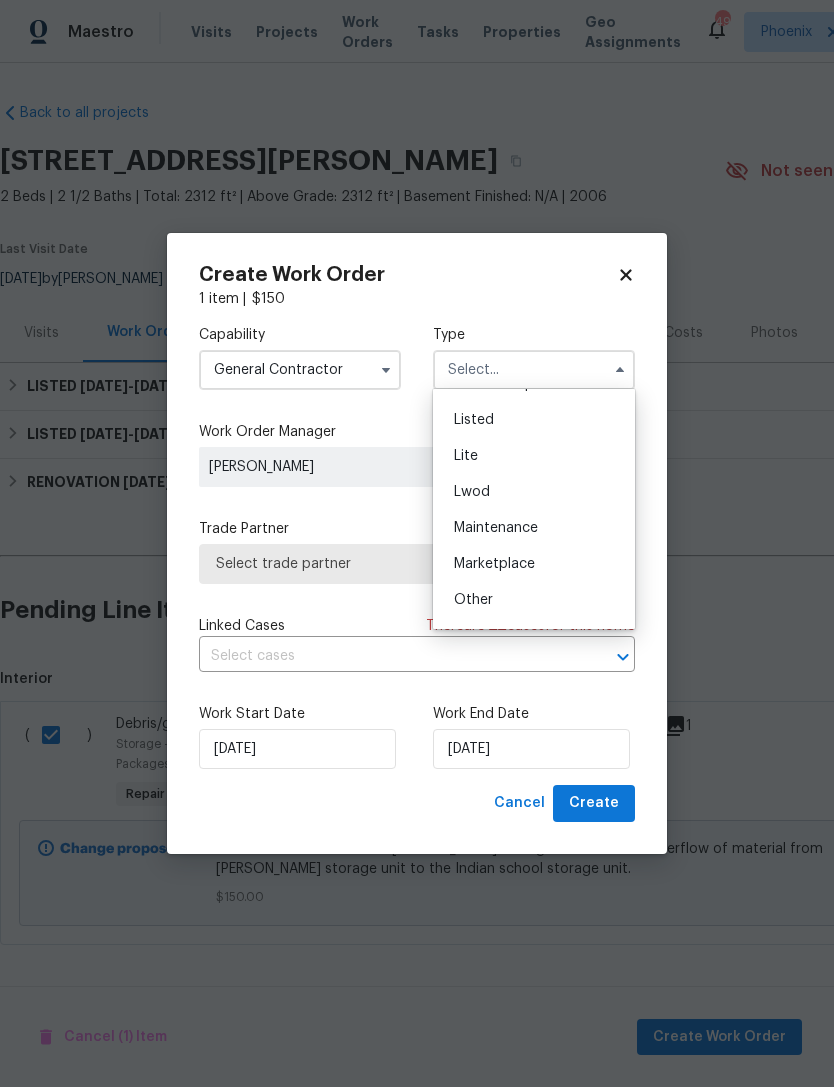 click on "Listed" at bounding box center [474, 420] 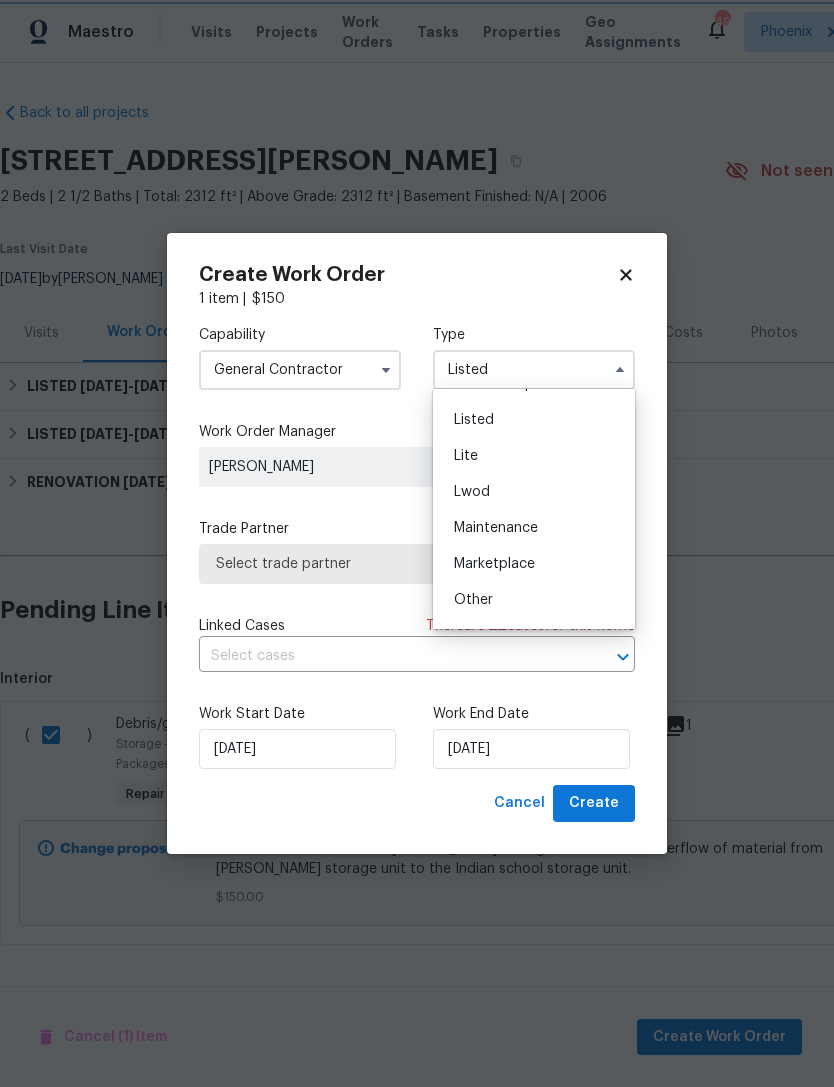 scroll, scrollTop: 0, scrollLeft: 0, axis: both 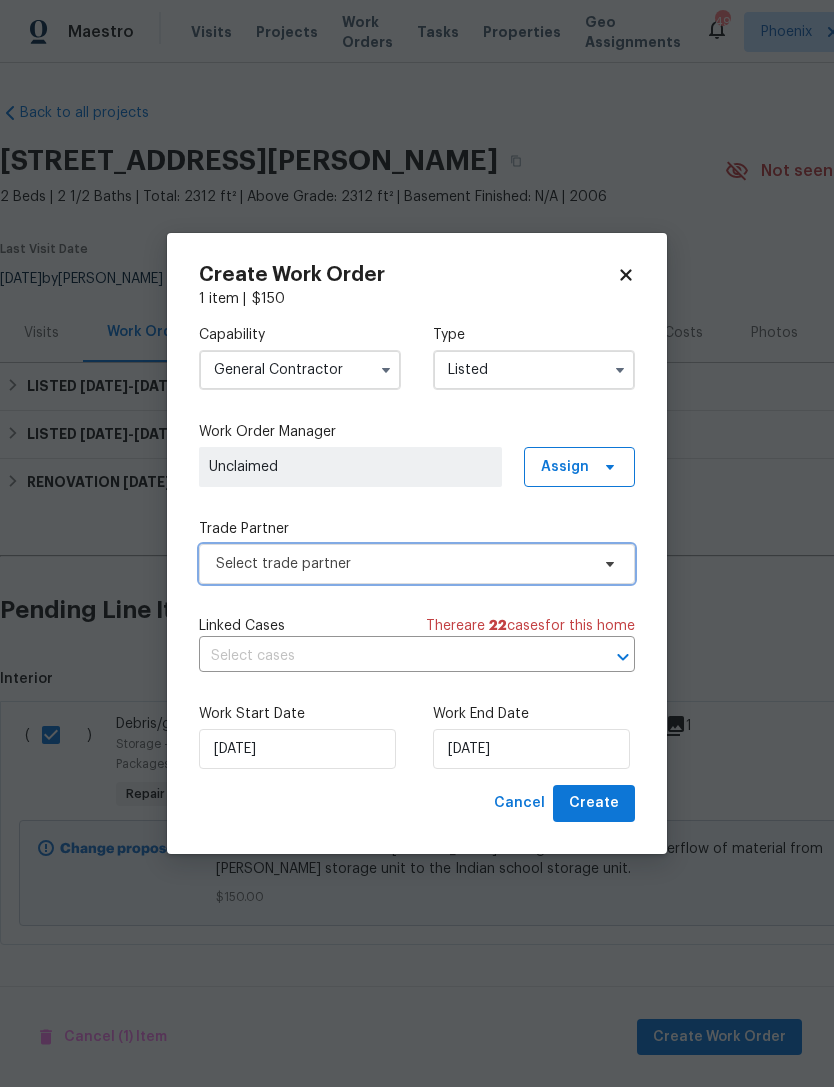 click on "Select trade partner" at bounding box center (402, 564) 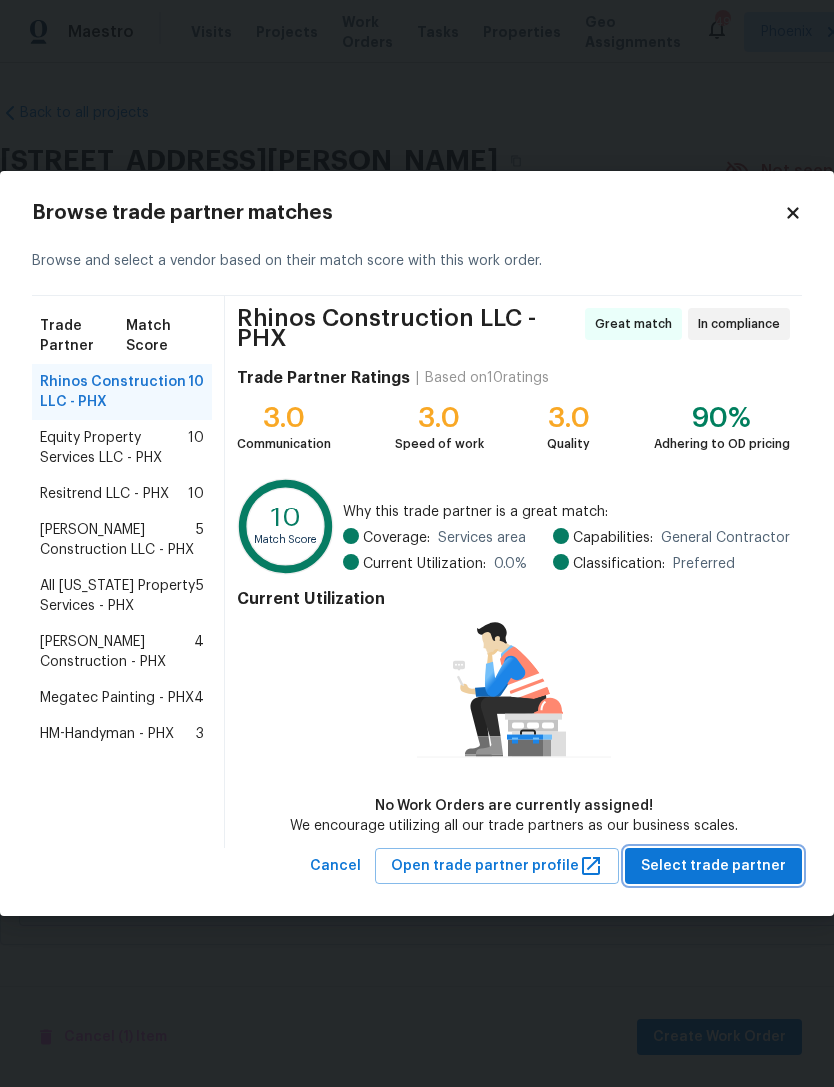 click on "Select trade partner" at bounding box center [713, 866] 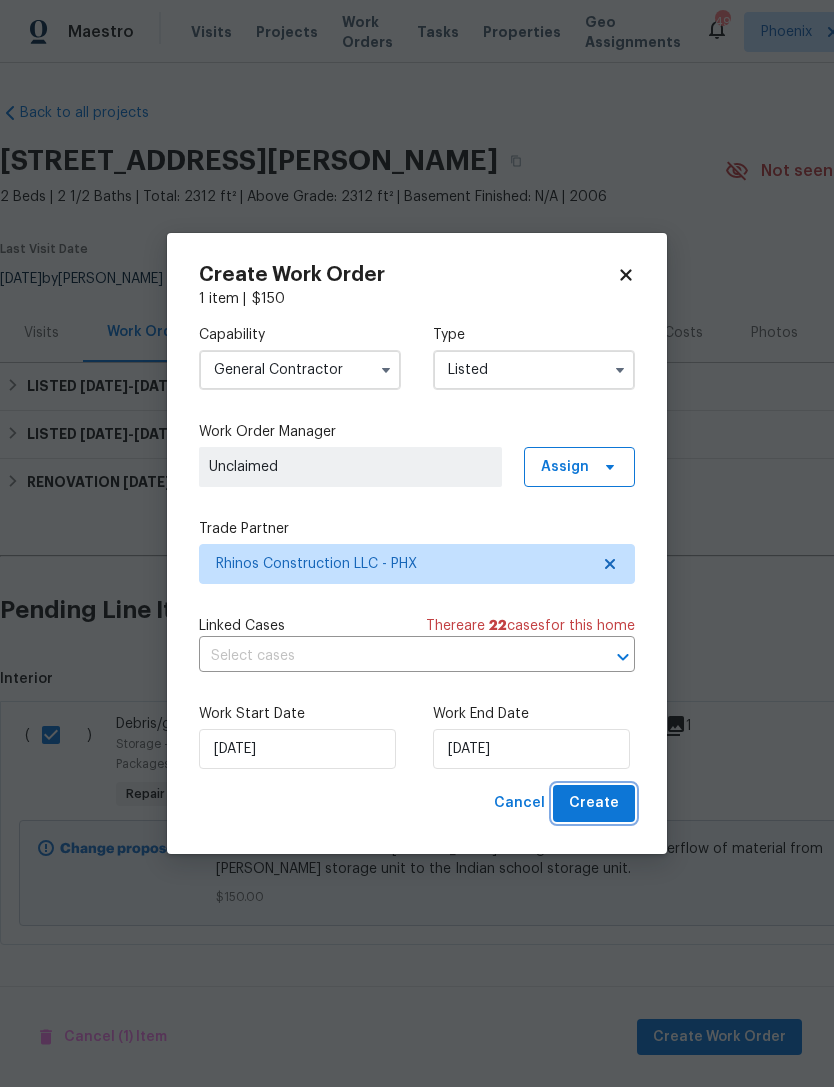 click on "Create" at bounding box center (594, 803) 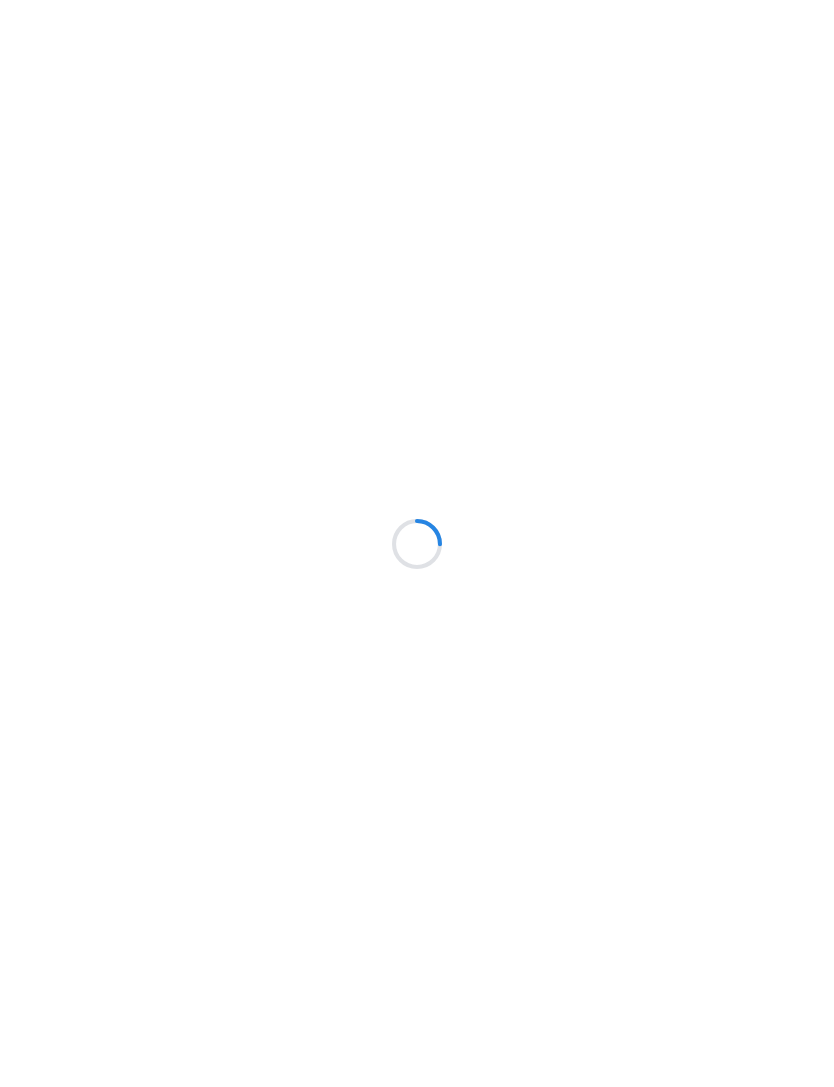 scroll, scrollTop: 0, scrollLeft: 0, axis: both 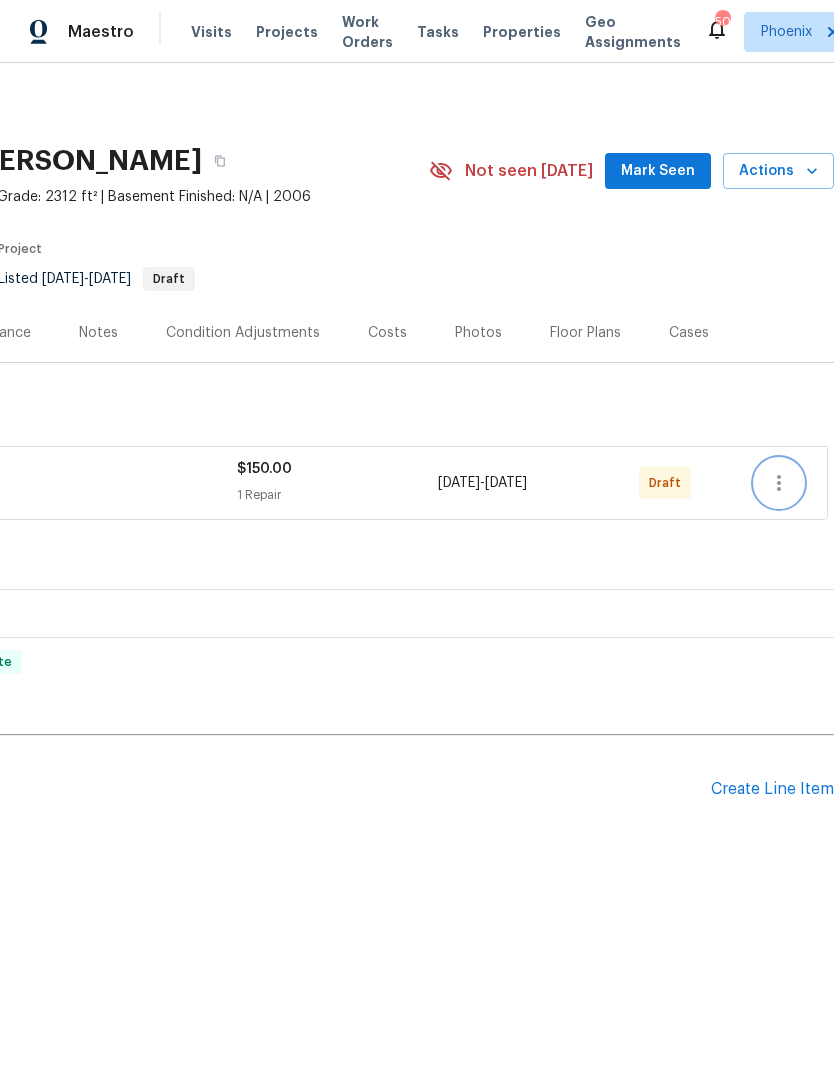click 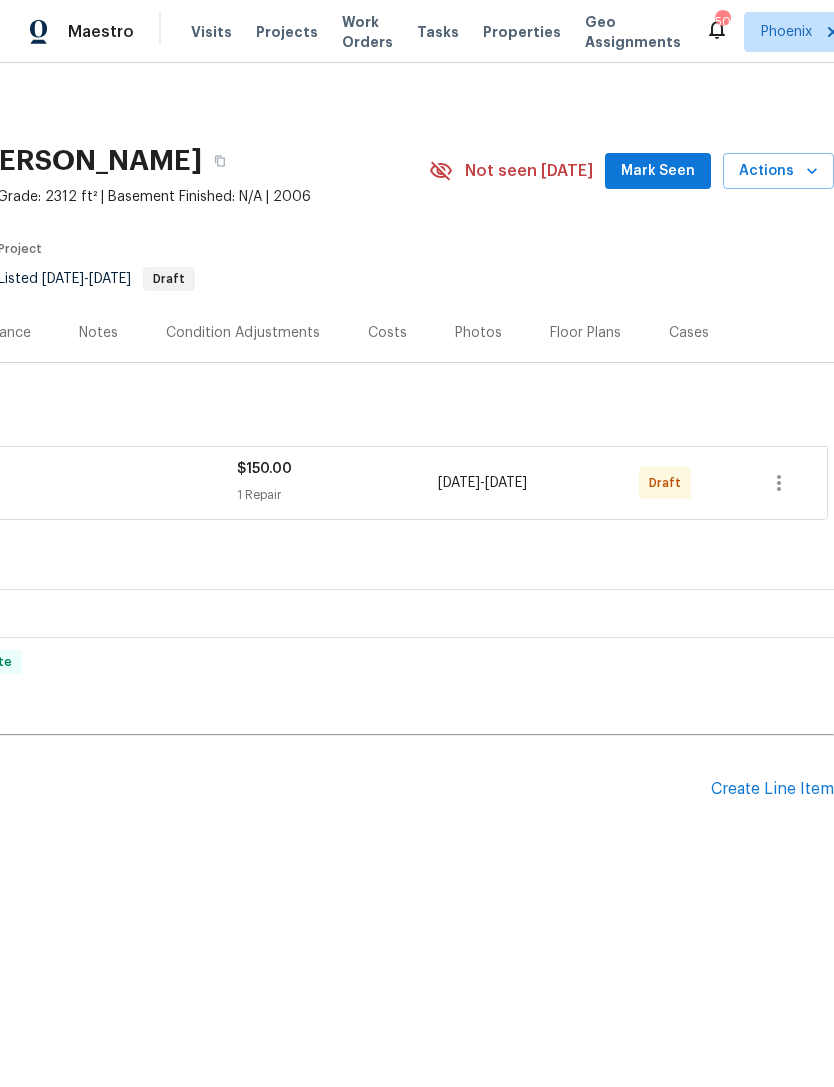 scroll, scrollTop: 0, scrollLeft: 296, axis: horizontal 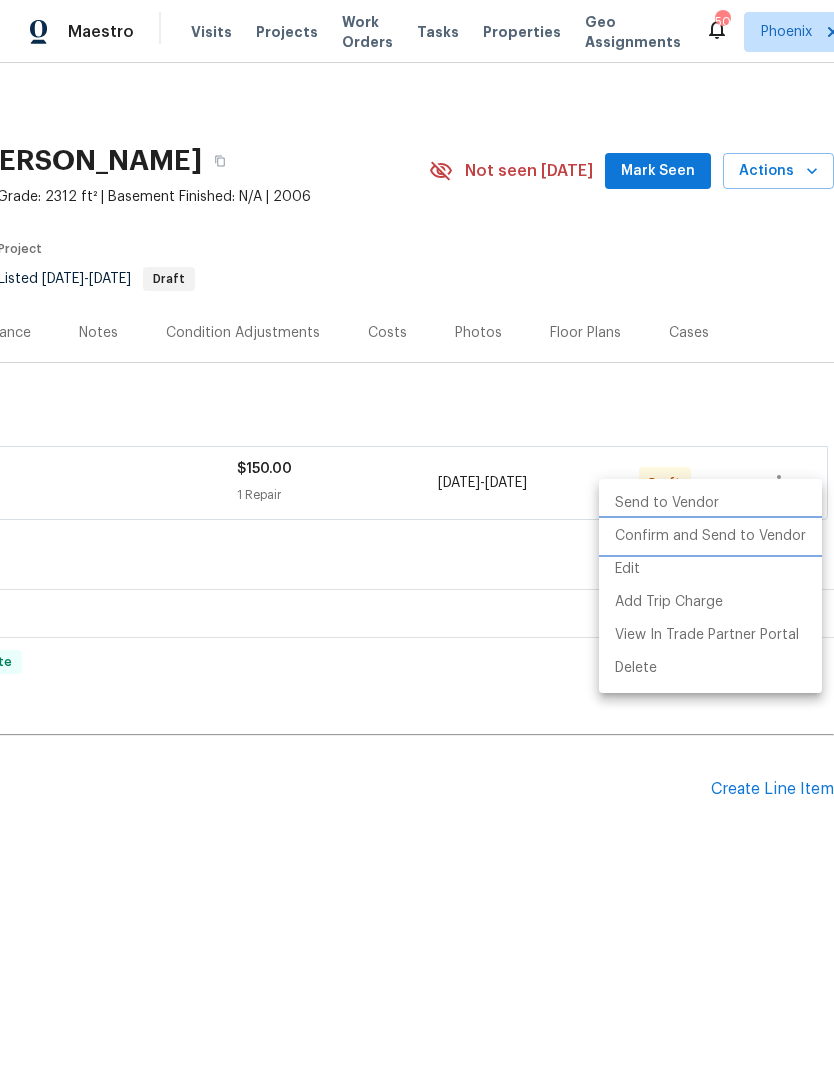click on "Confirm and Send to Vendor" at bounding box center [710, 536] 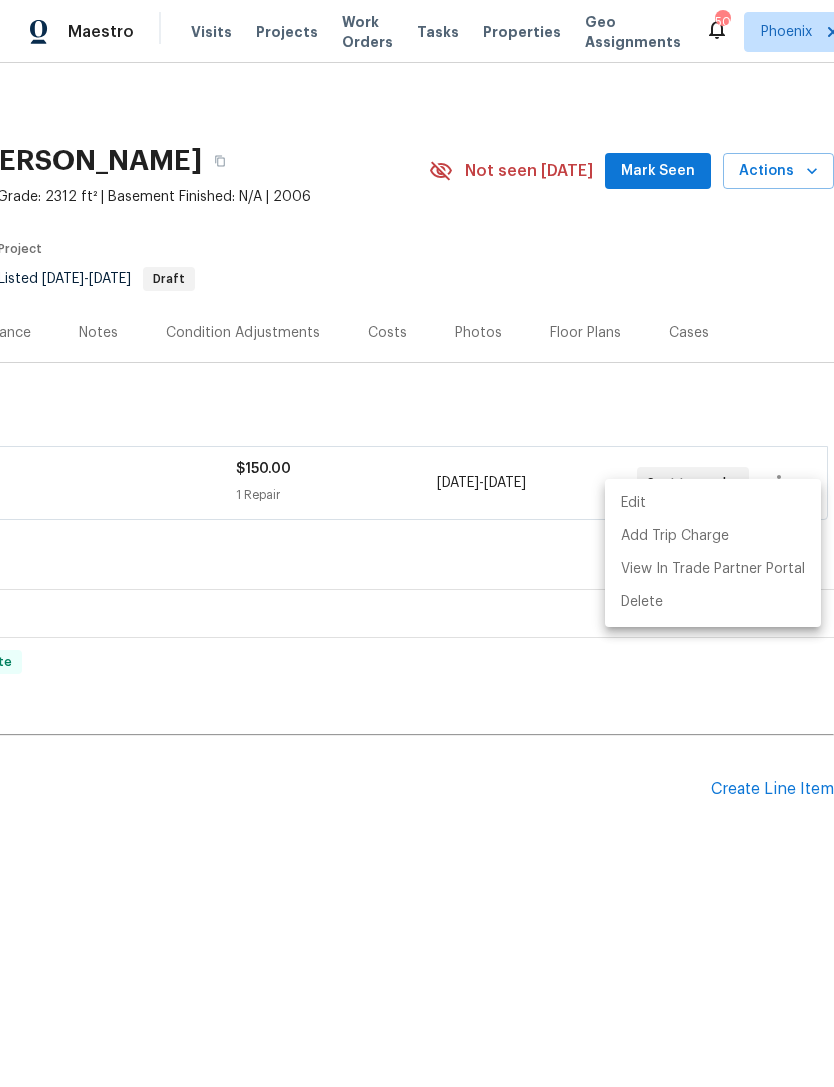 click at bounding box center (417, 543) 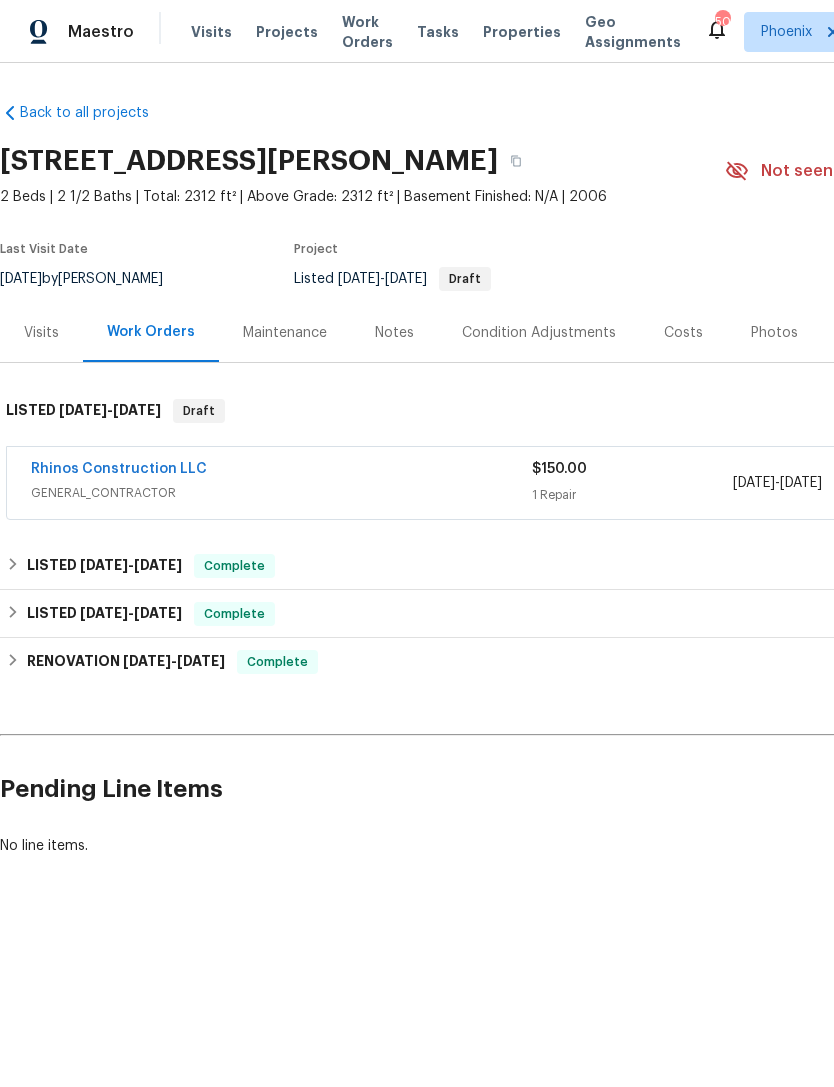 scroll, scrollTop: 0, scrollLeft: 0, axis: both 